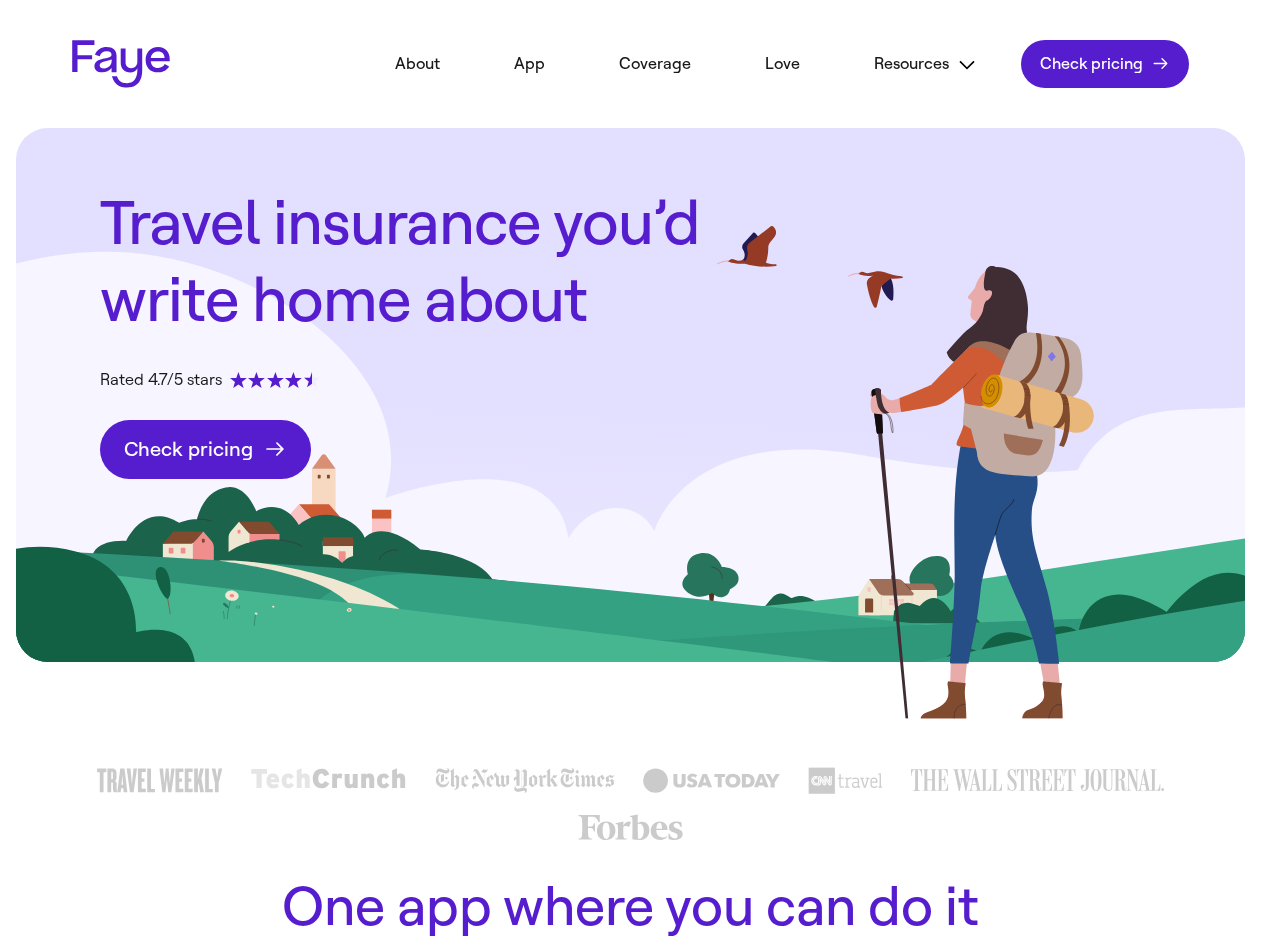 scroll, scrollTop: 0, scrollLeft: 0, axis: both 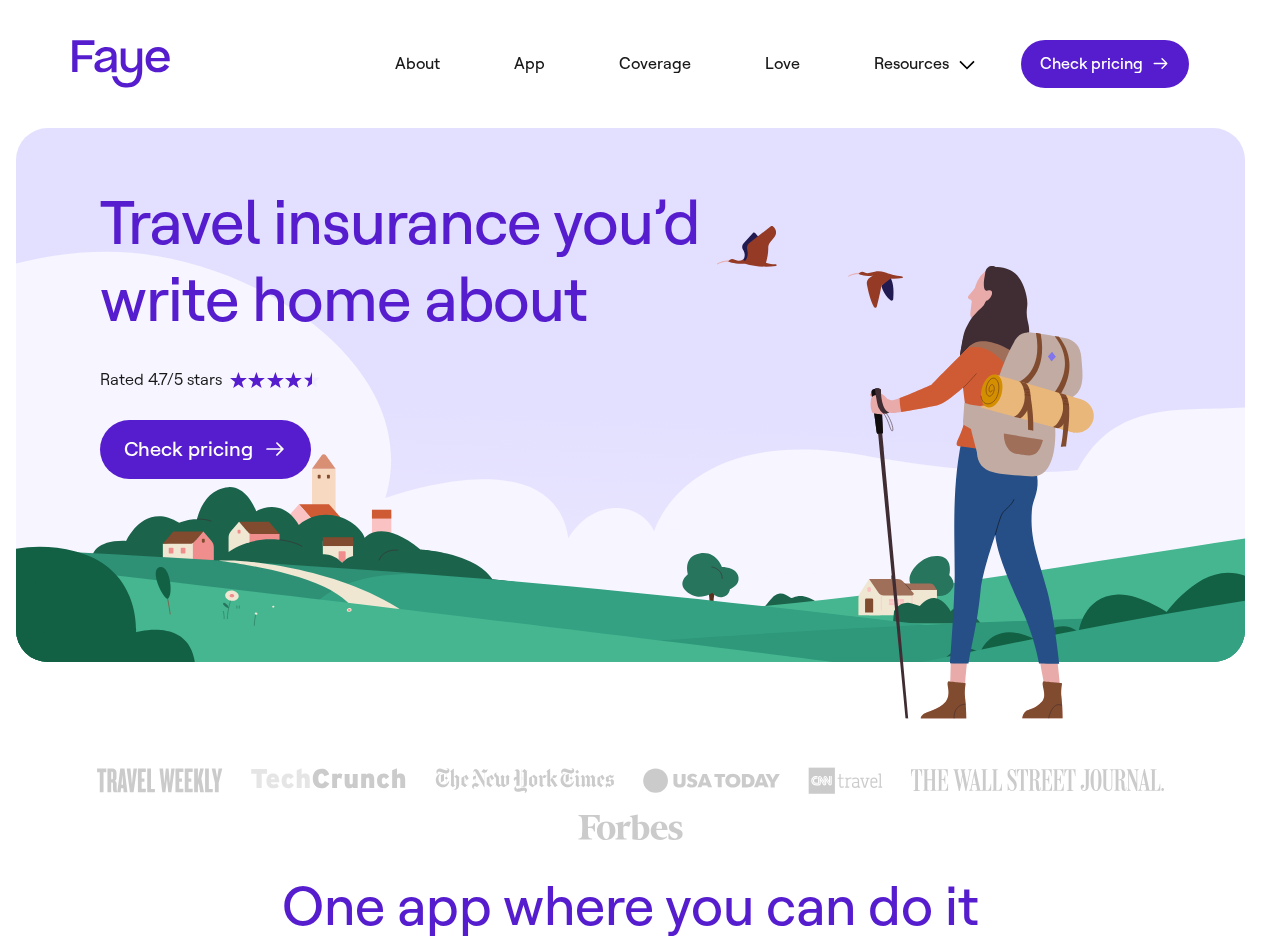 click on "Check pricing" 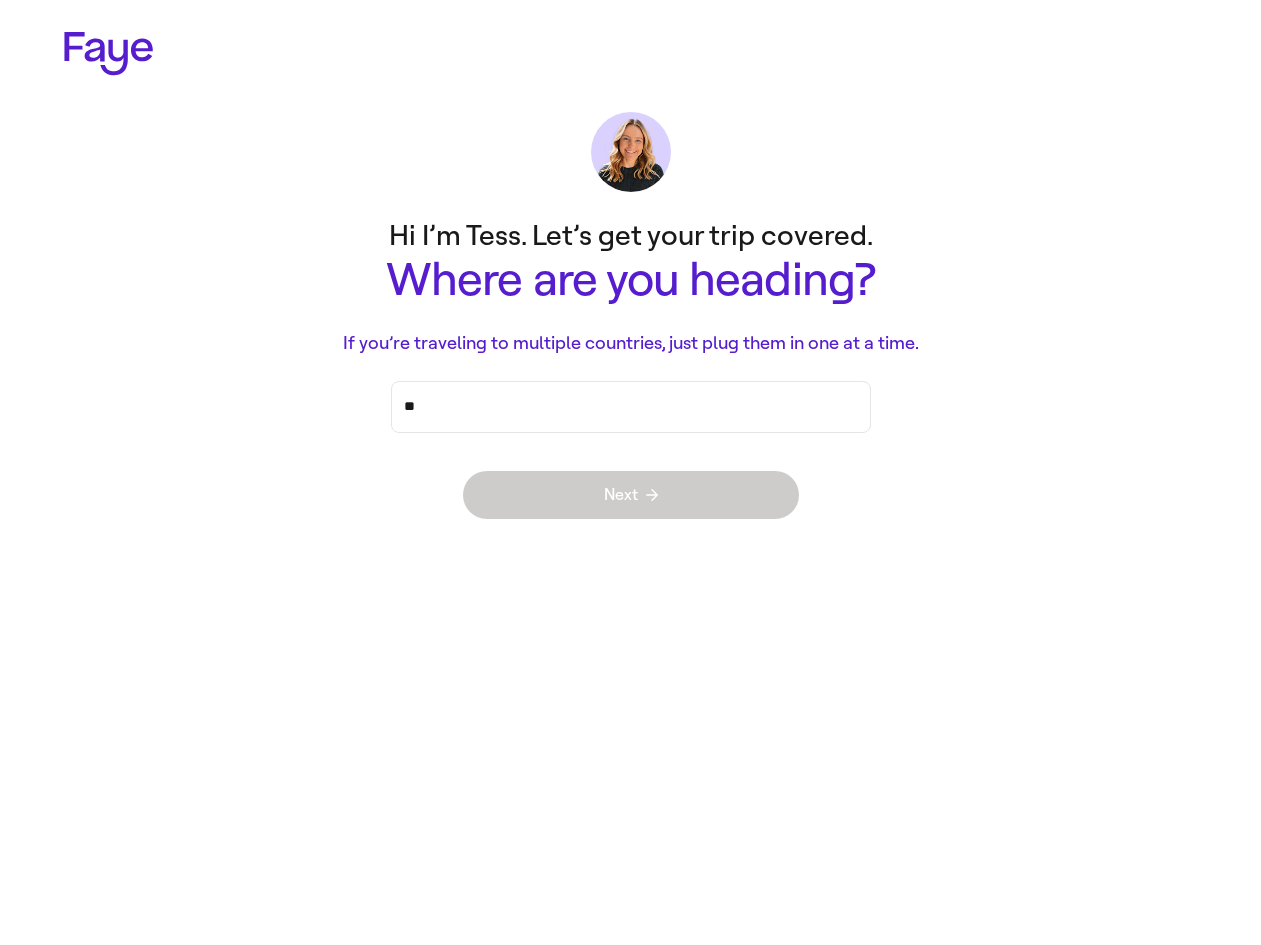 scroll, scrollTop: 0, scrollLeft: 0, axis: both 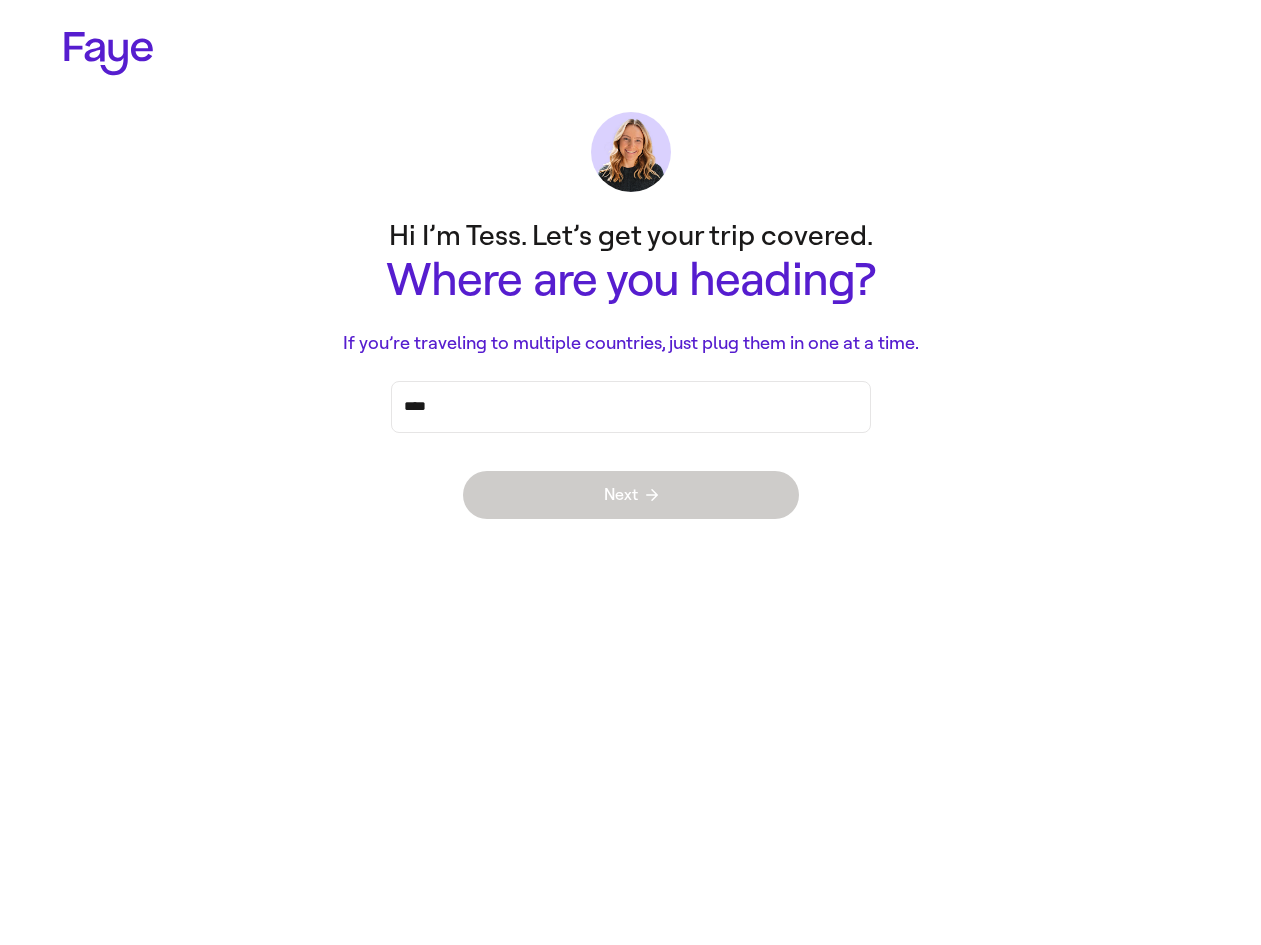 type on "*****" 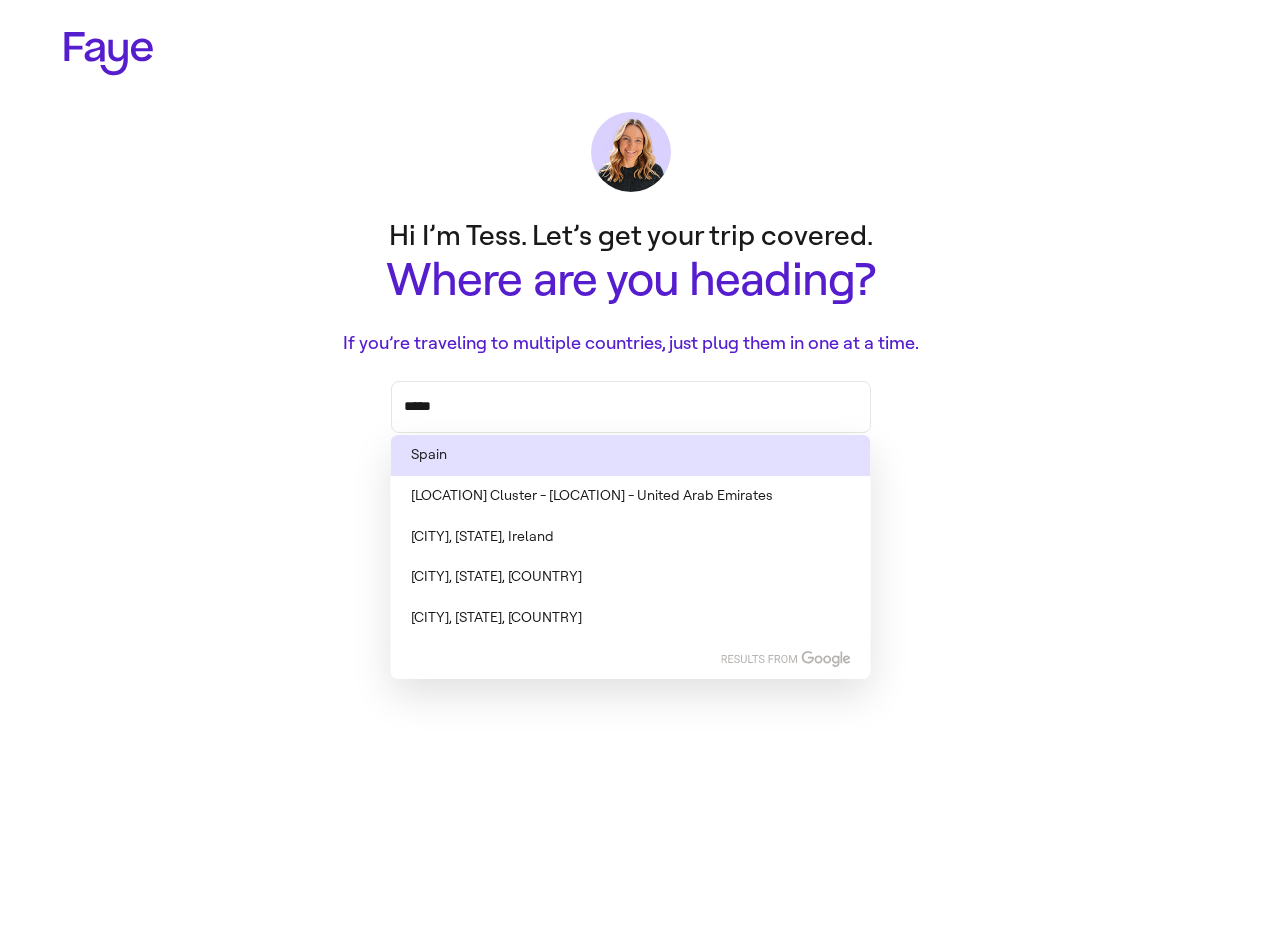 click on "Spain" at bounding box center (631, 455) 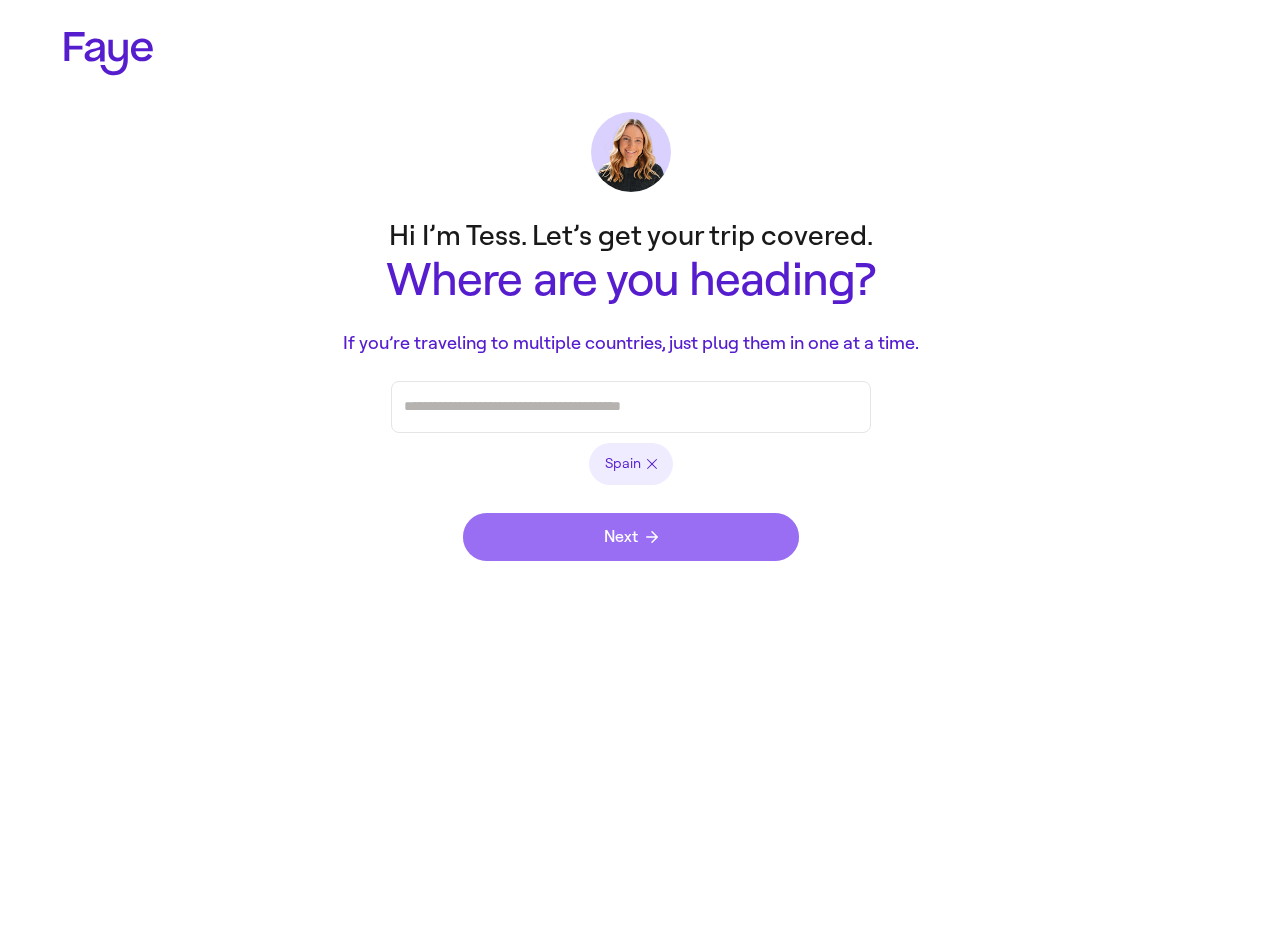 click on "Next" at bounding box center (631, 537) 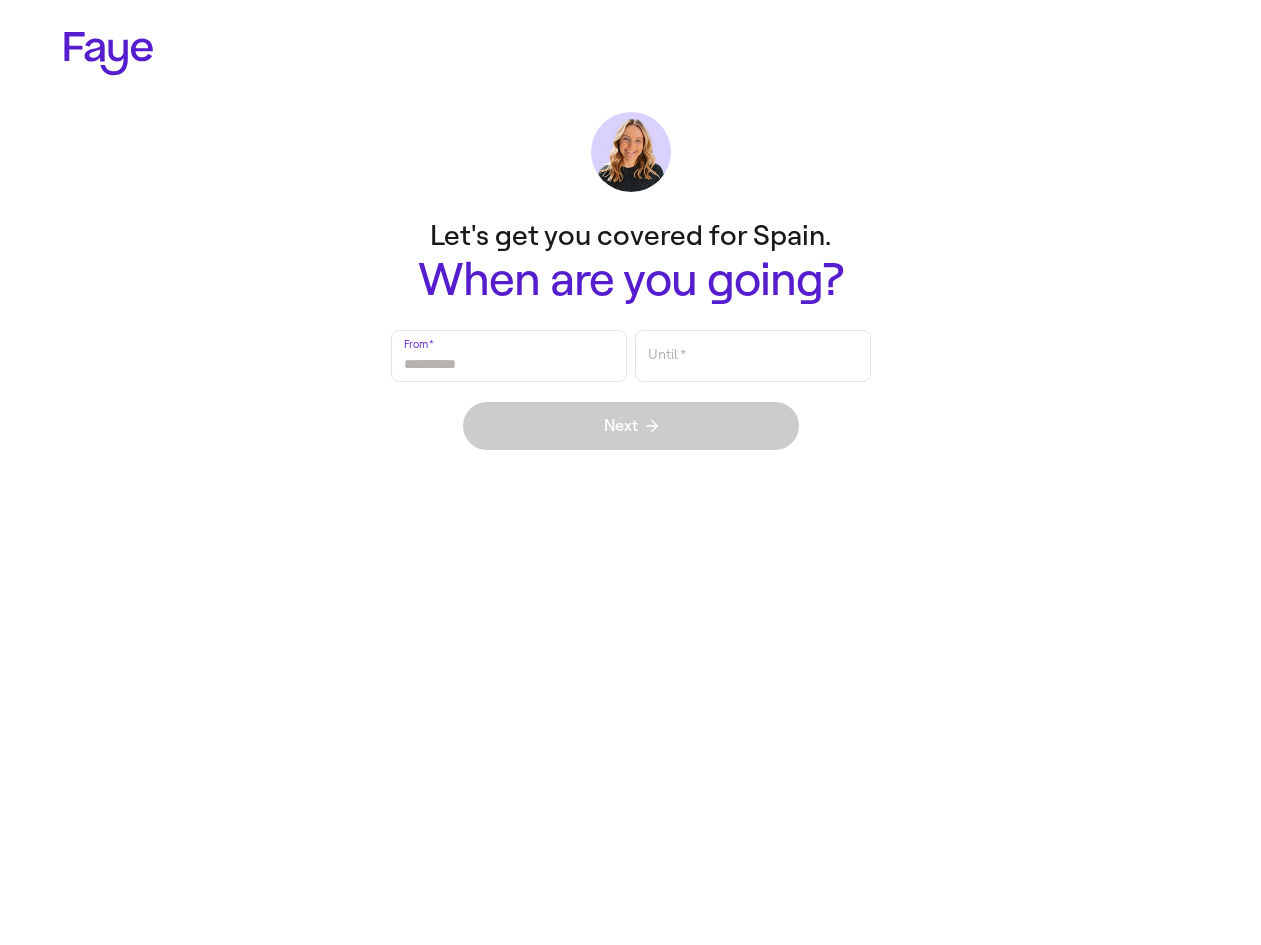 click on "From   *" at bounding box center (509, 356) 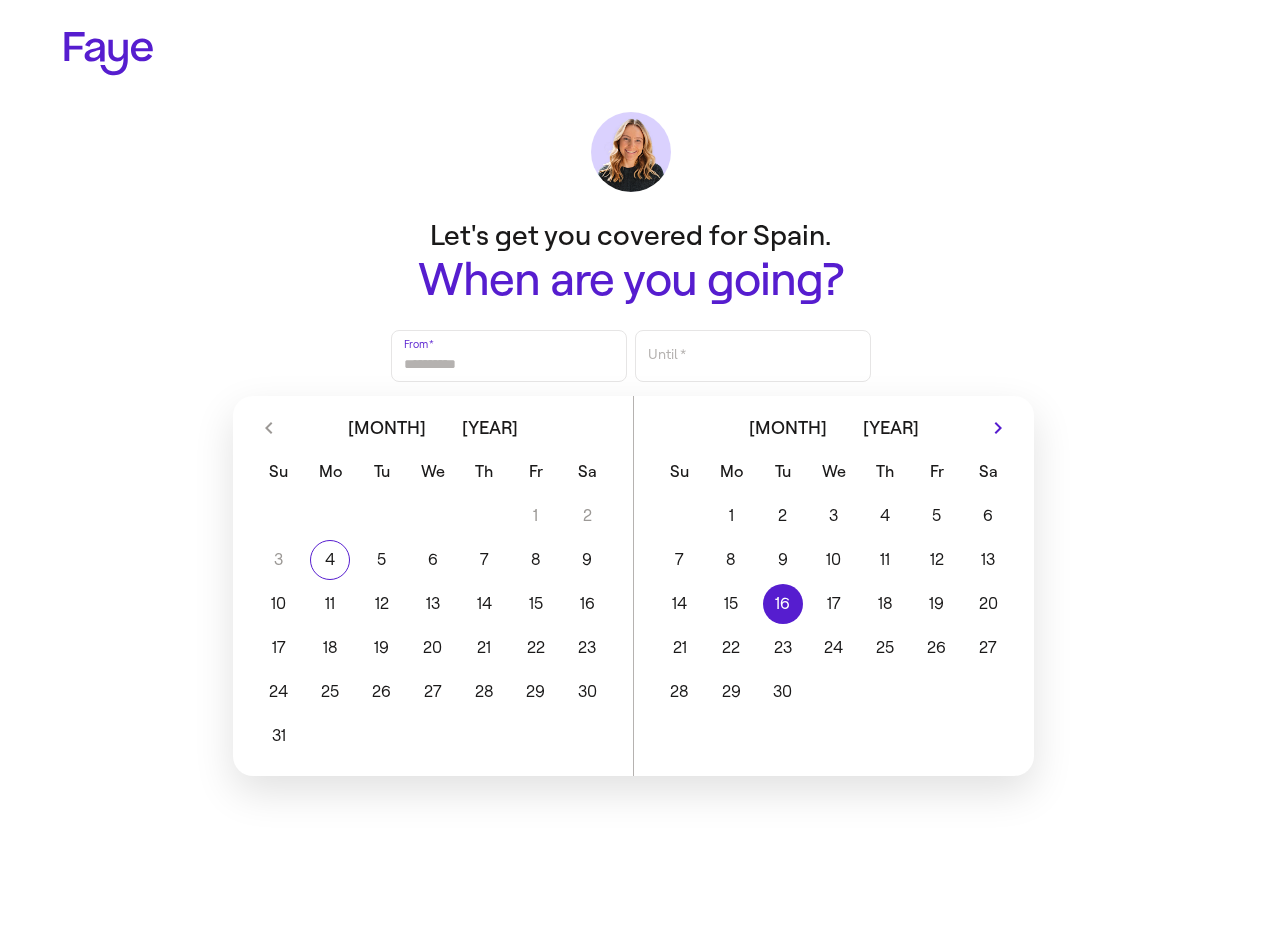 click on "16" at bounding box center [782, 604] 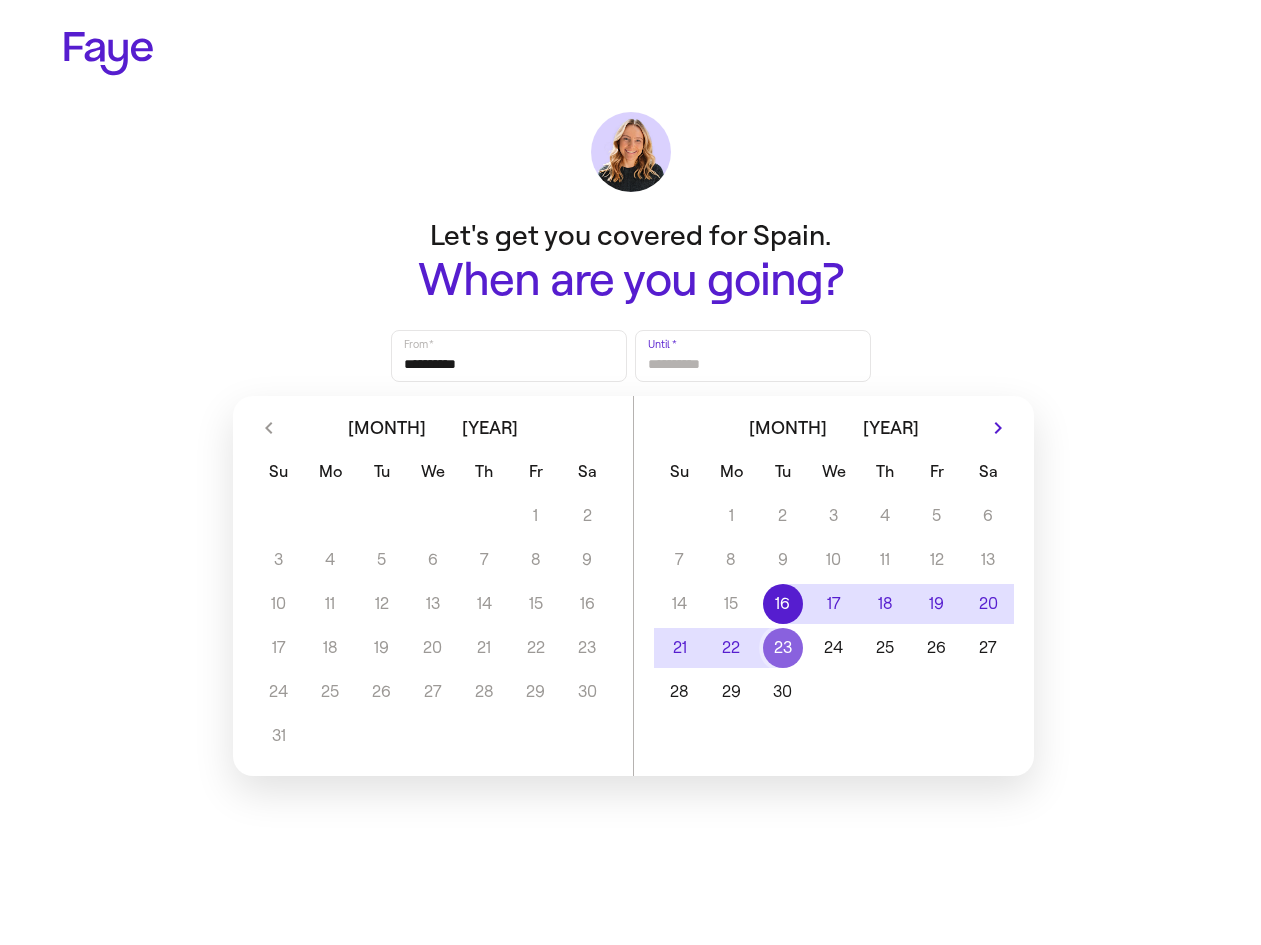 click on "23" at bounding box center (782, 648) 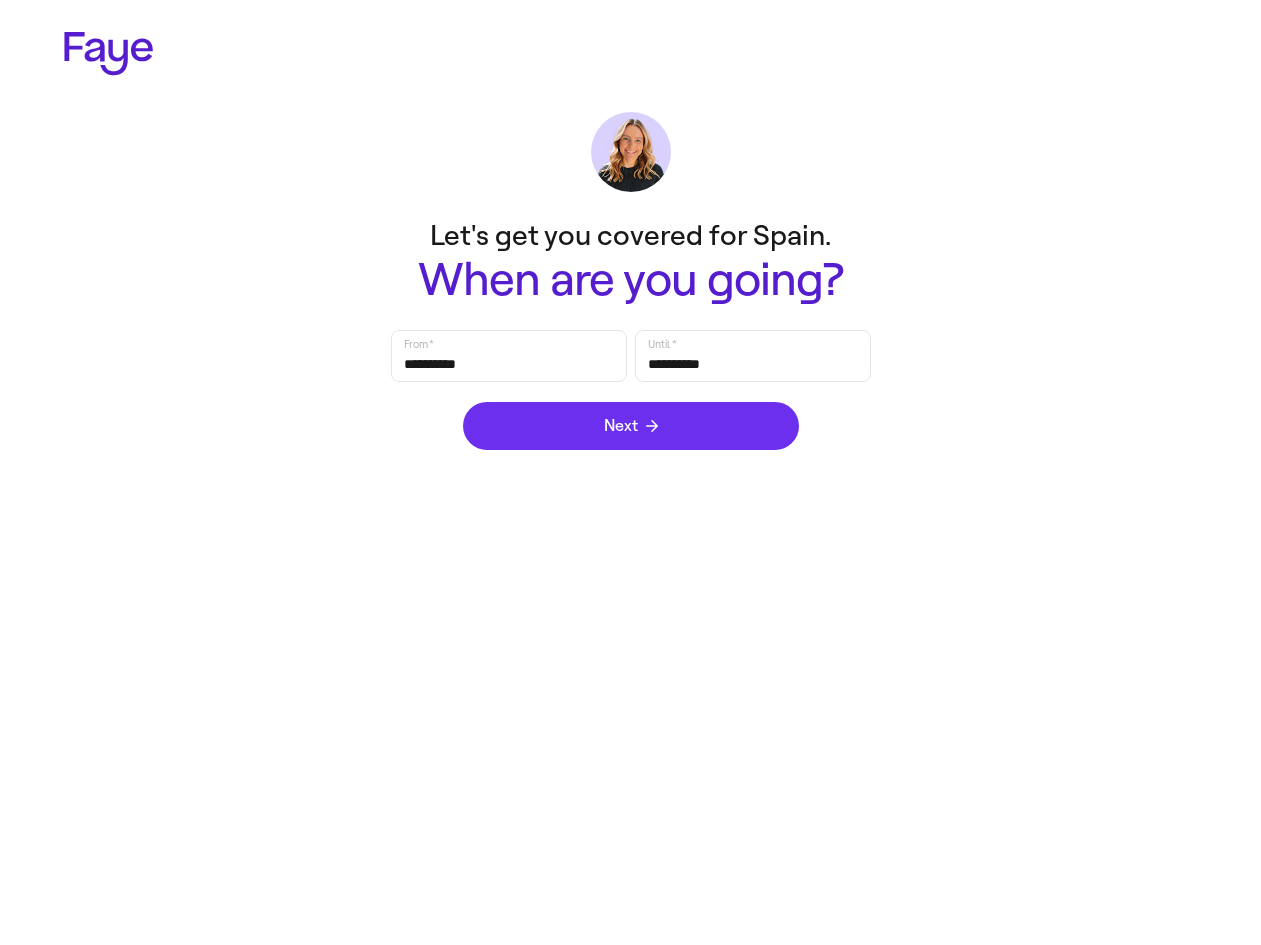 click on "Next" at bounding box center (631, 426) 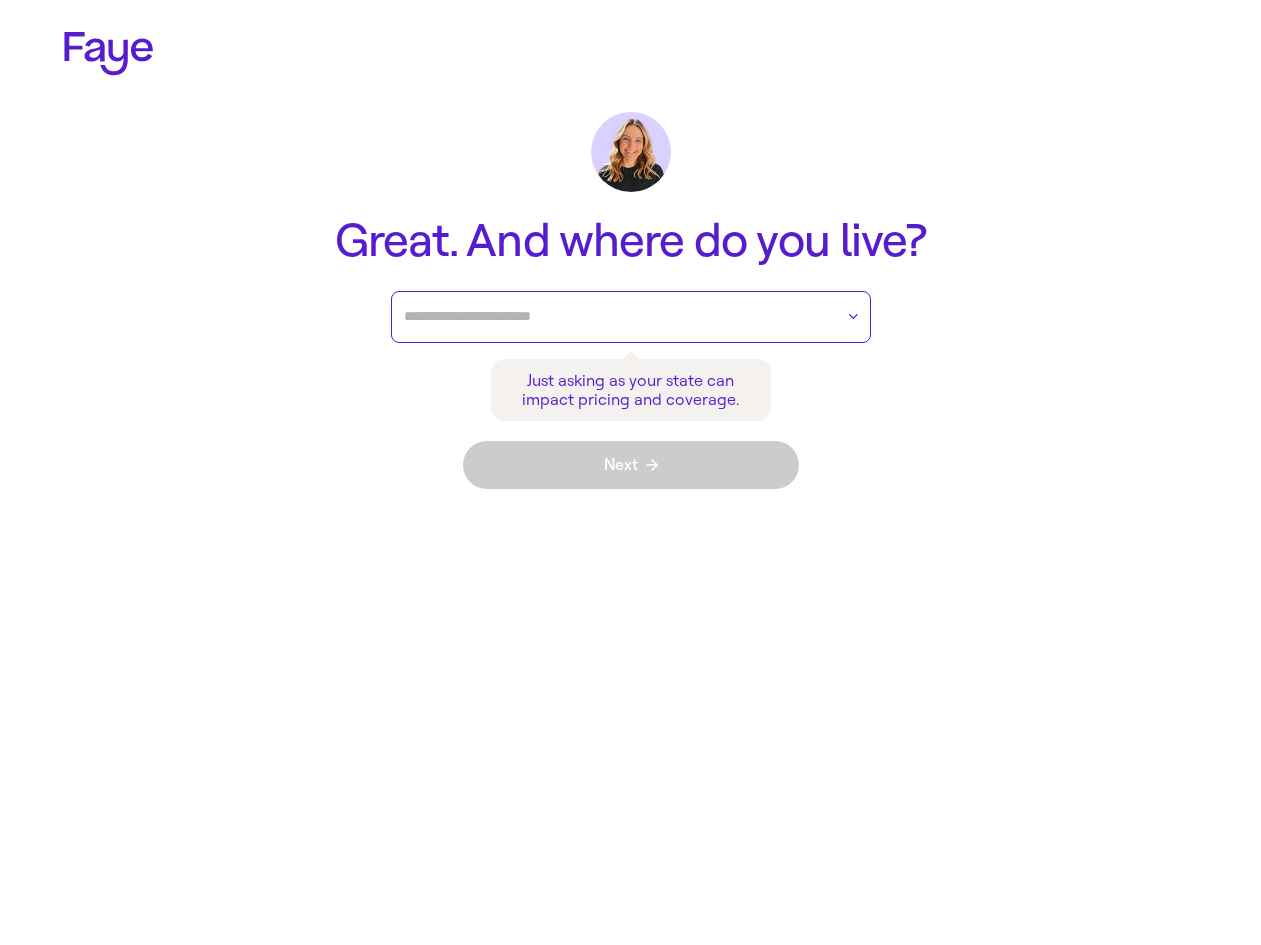 click at bounding box center (618, 317) 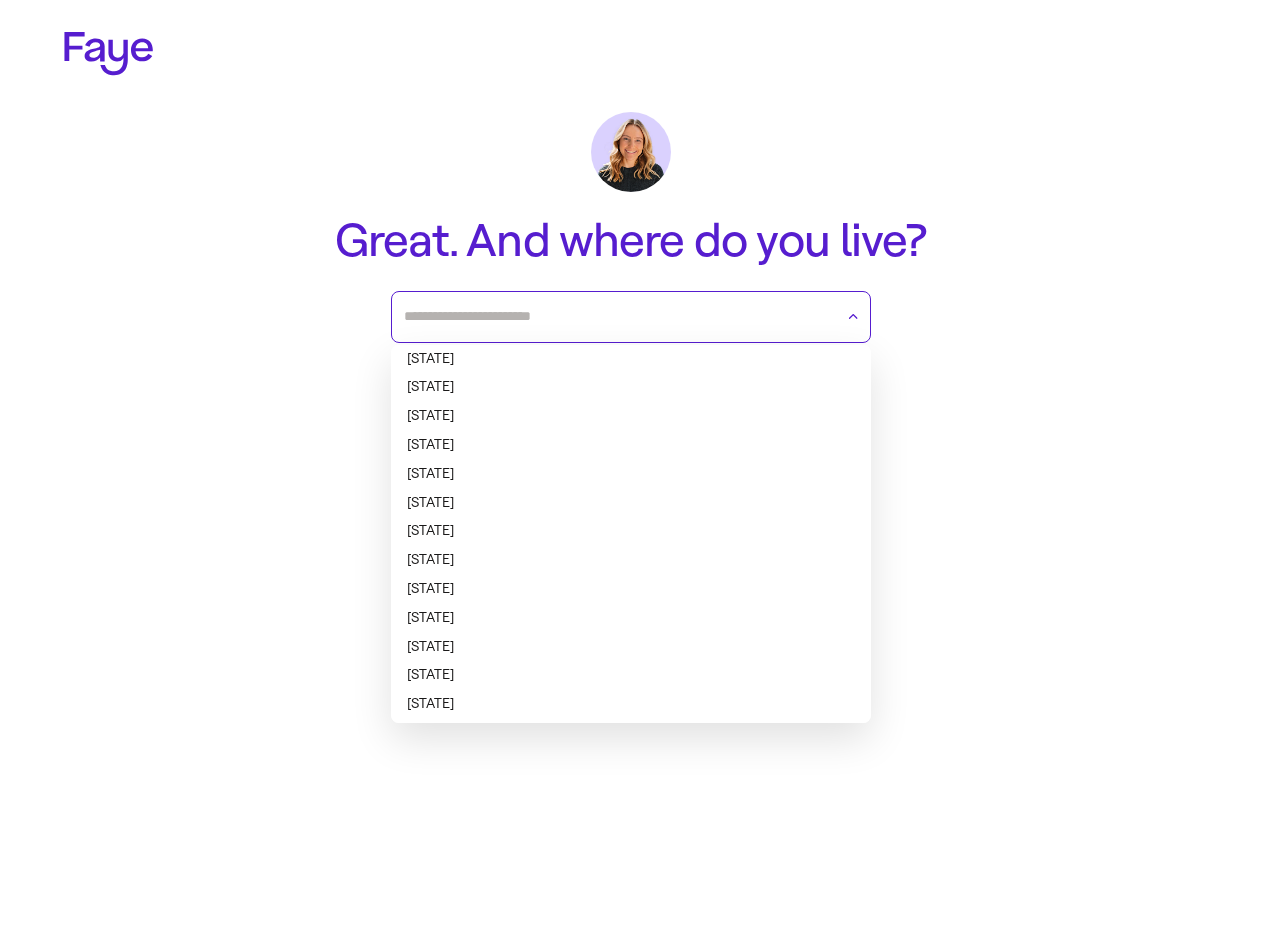 click on "Connecticut" at bounding box center (631, 531) 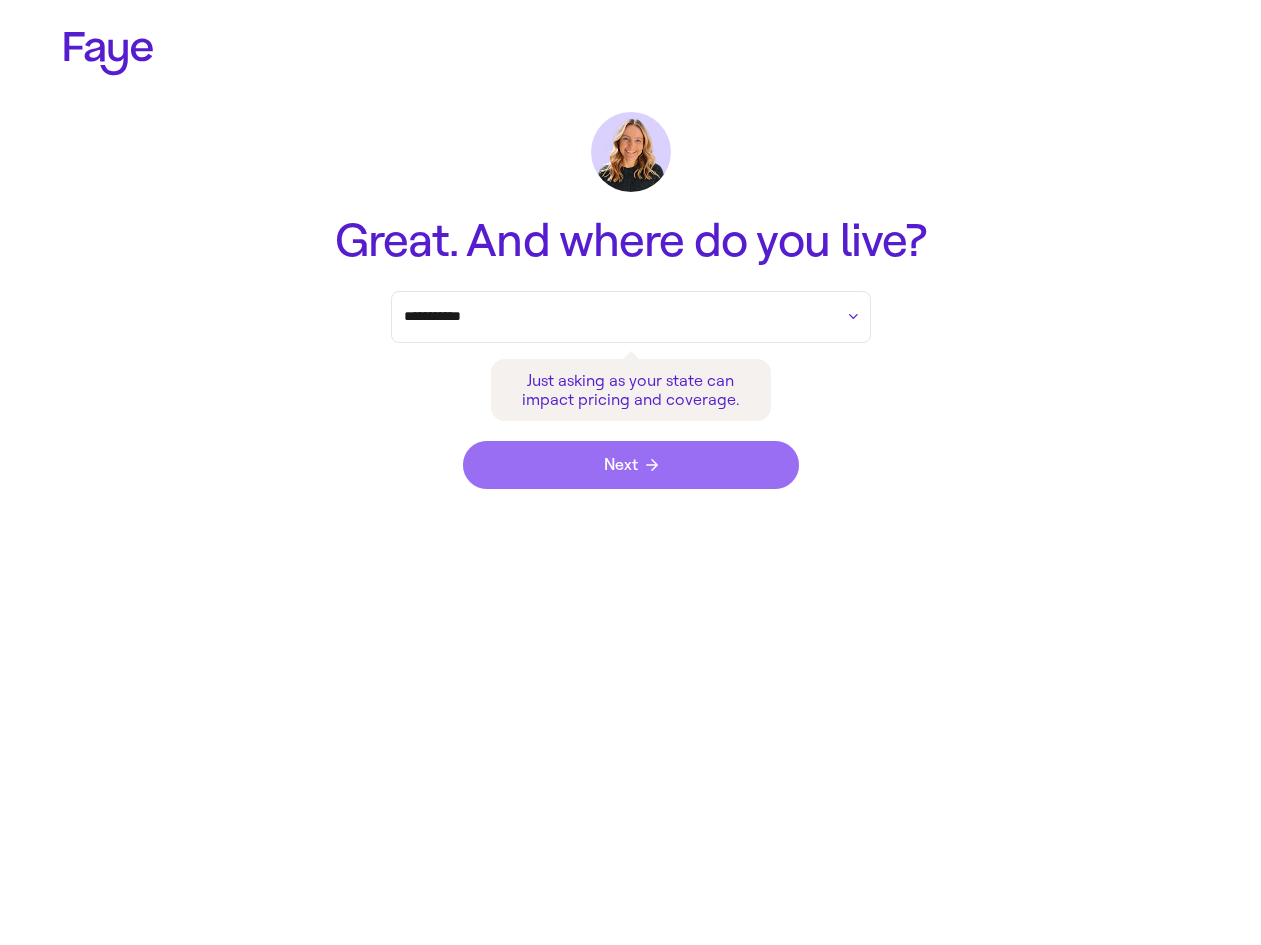 click on "Next" at bounding box center (631, 465) 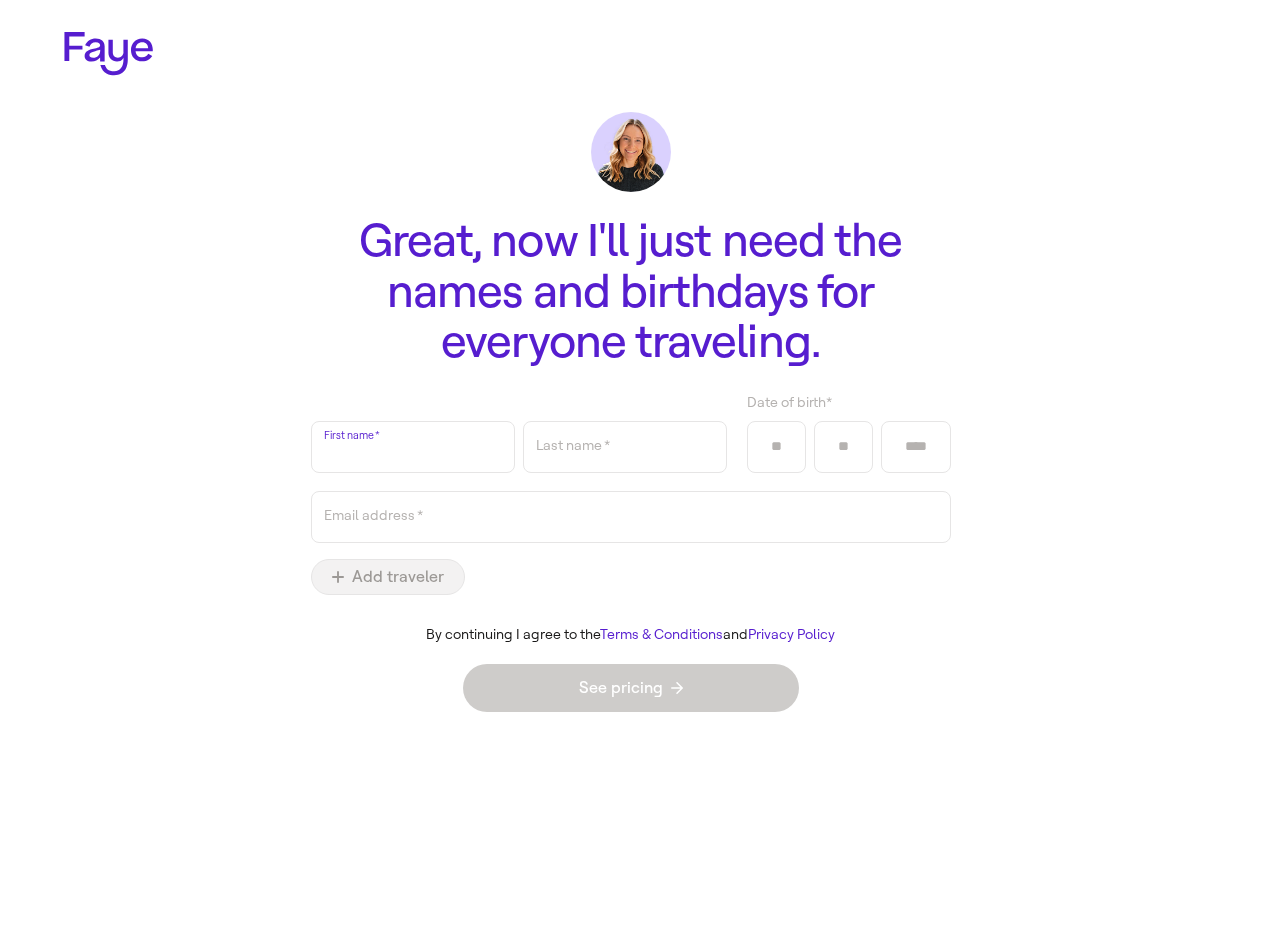 type on "**********" 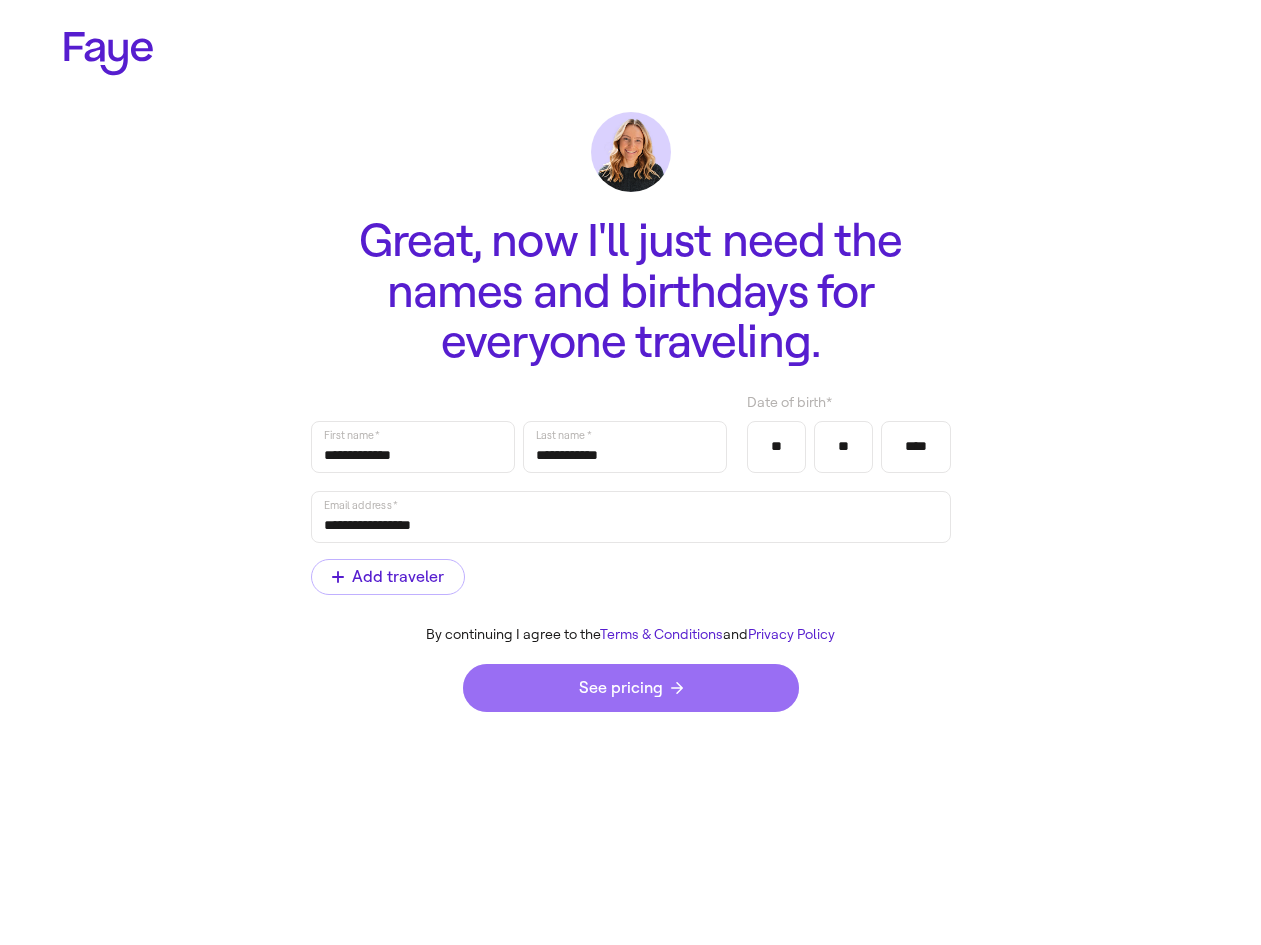 click on "See pricing" at bounding box center [631, 688] 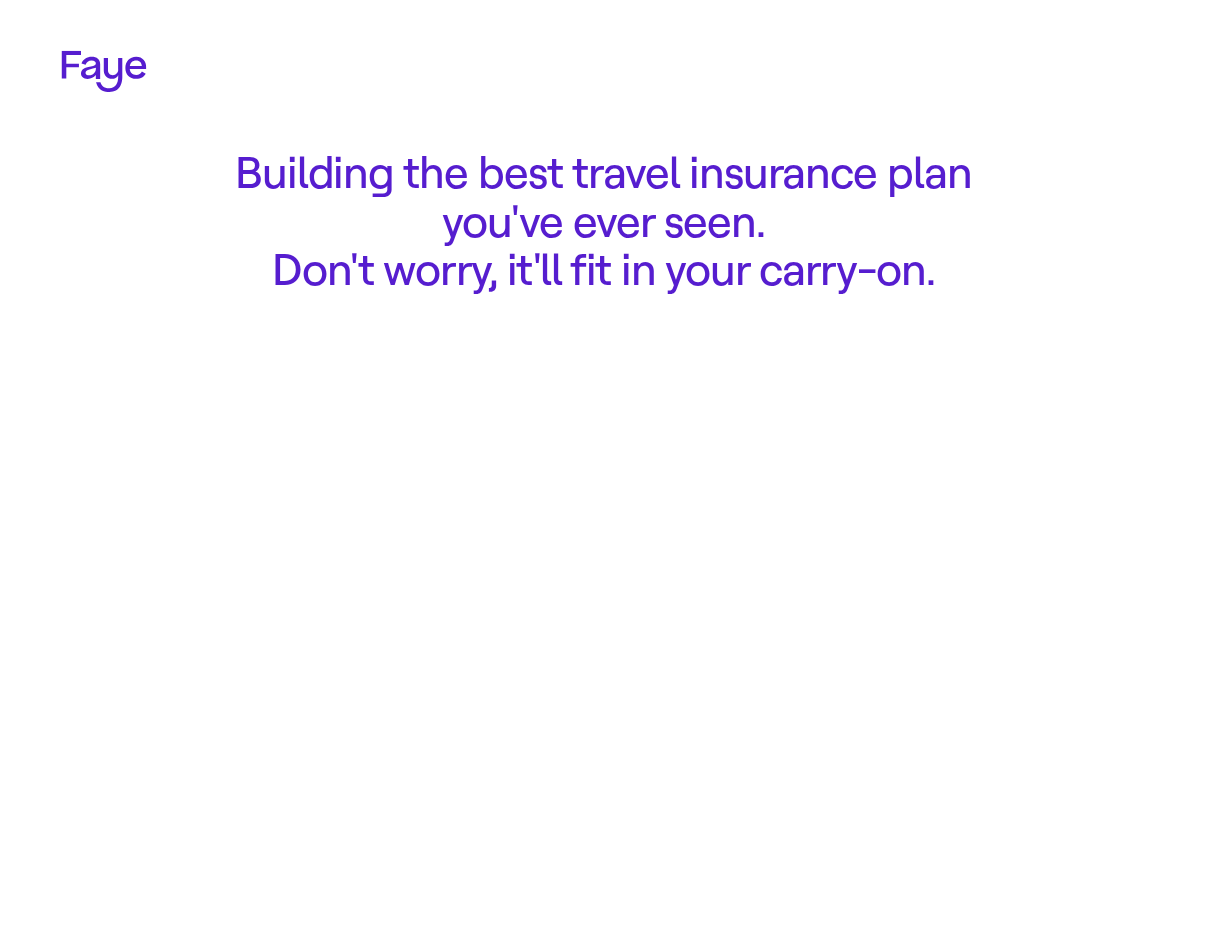 scroll, scrollTop: 0, scrollLeft: 0, axis: both 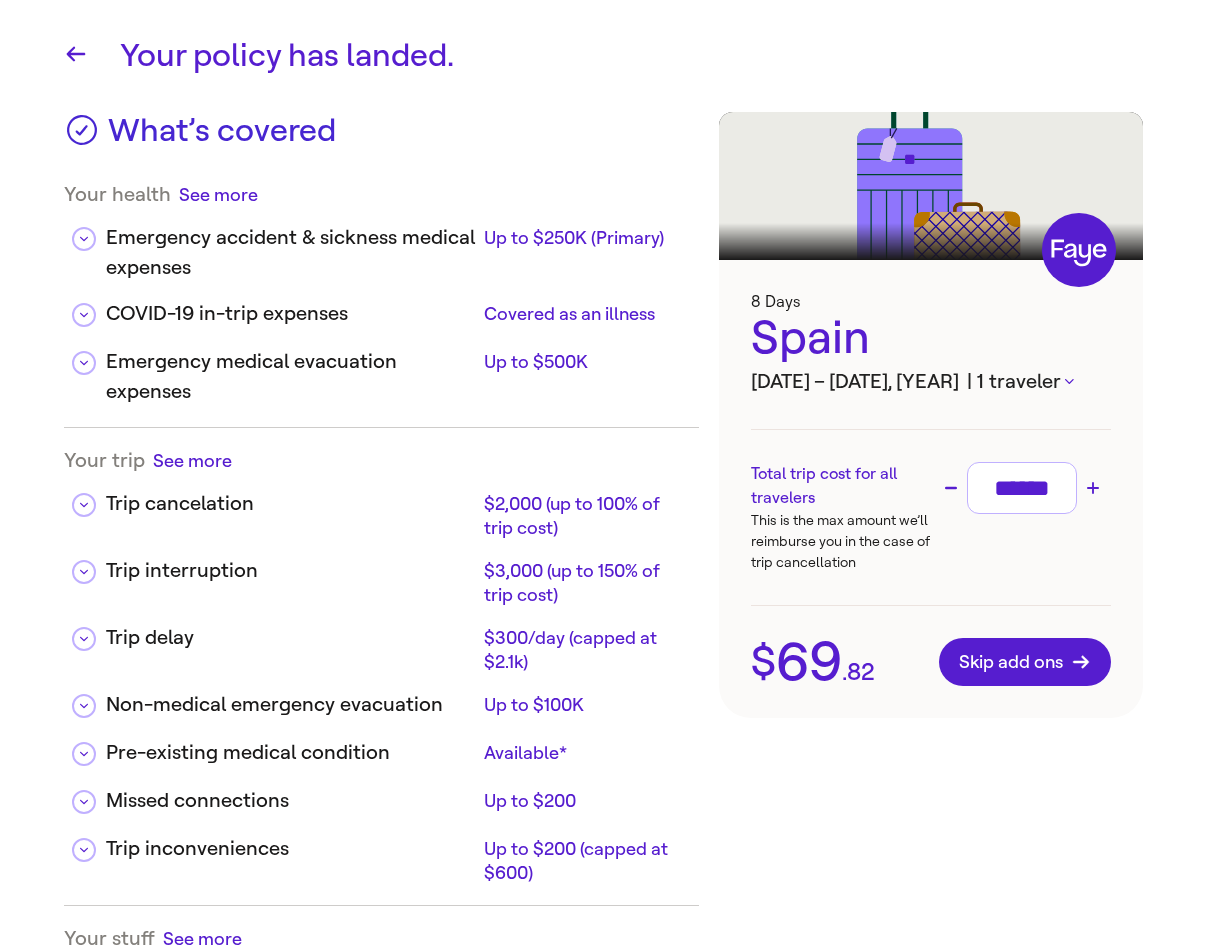 click on "Your policy has landed." at bounding box center (603, 56) 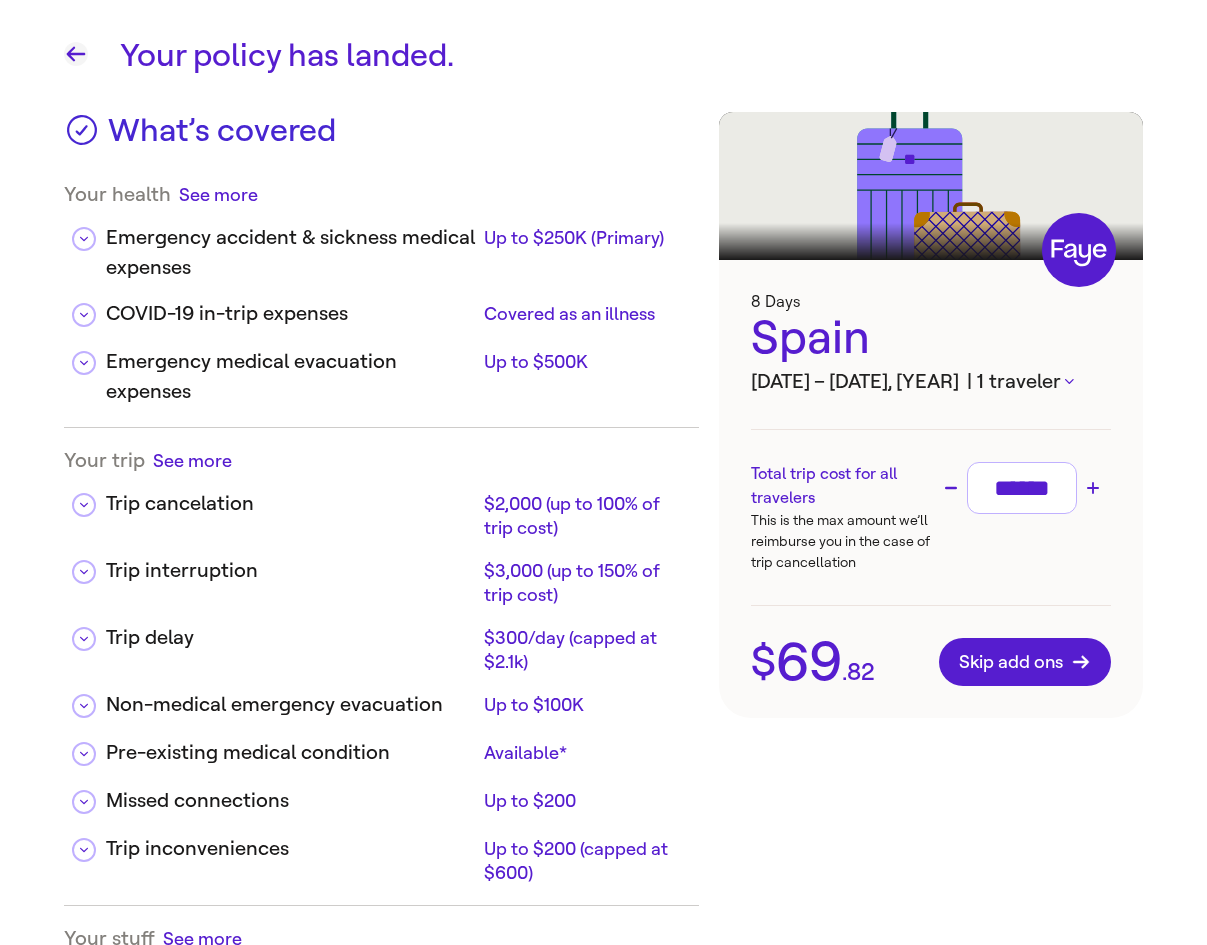 click 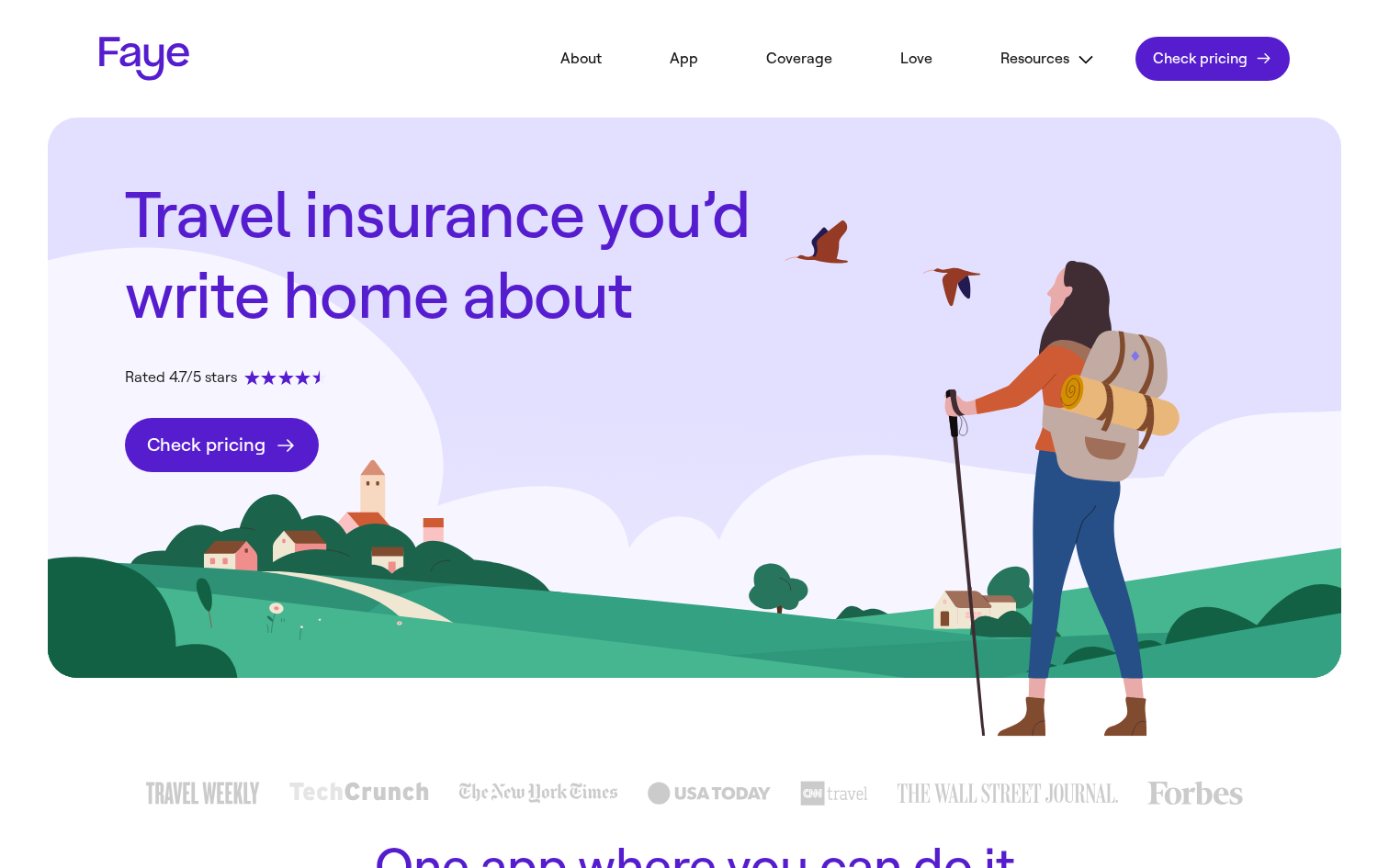 scroll, scrollTop: 0, scrollLeft: 0, axis: both 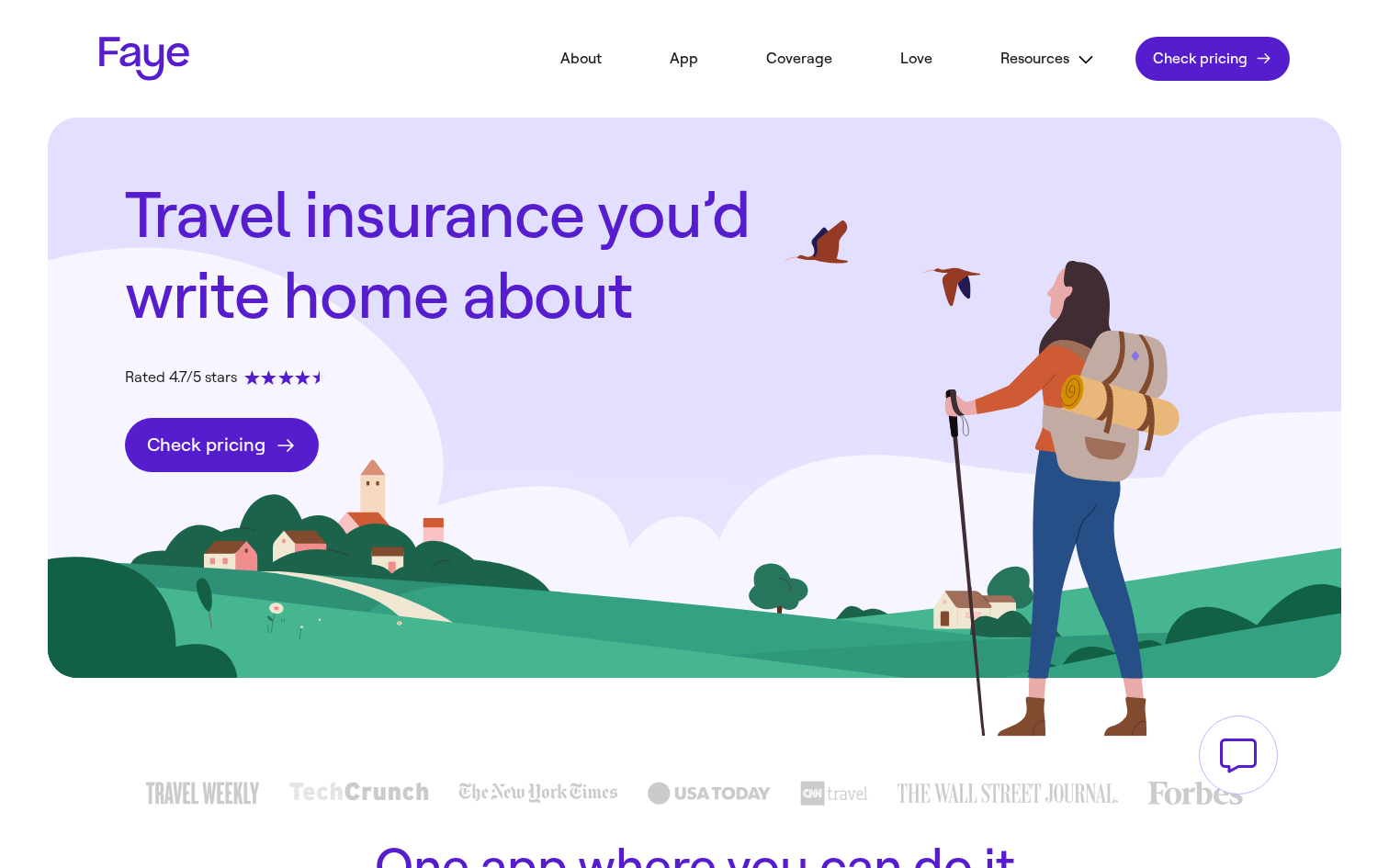 click on "Check pricing" at bounding box center (221, 445) 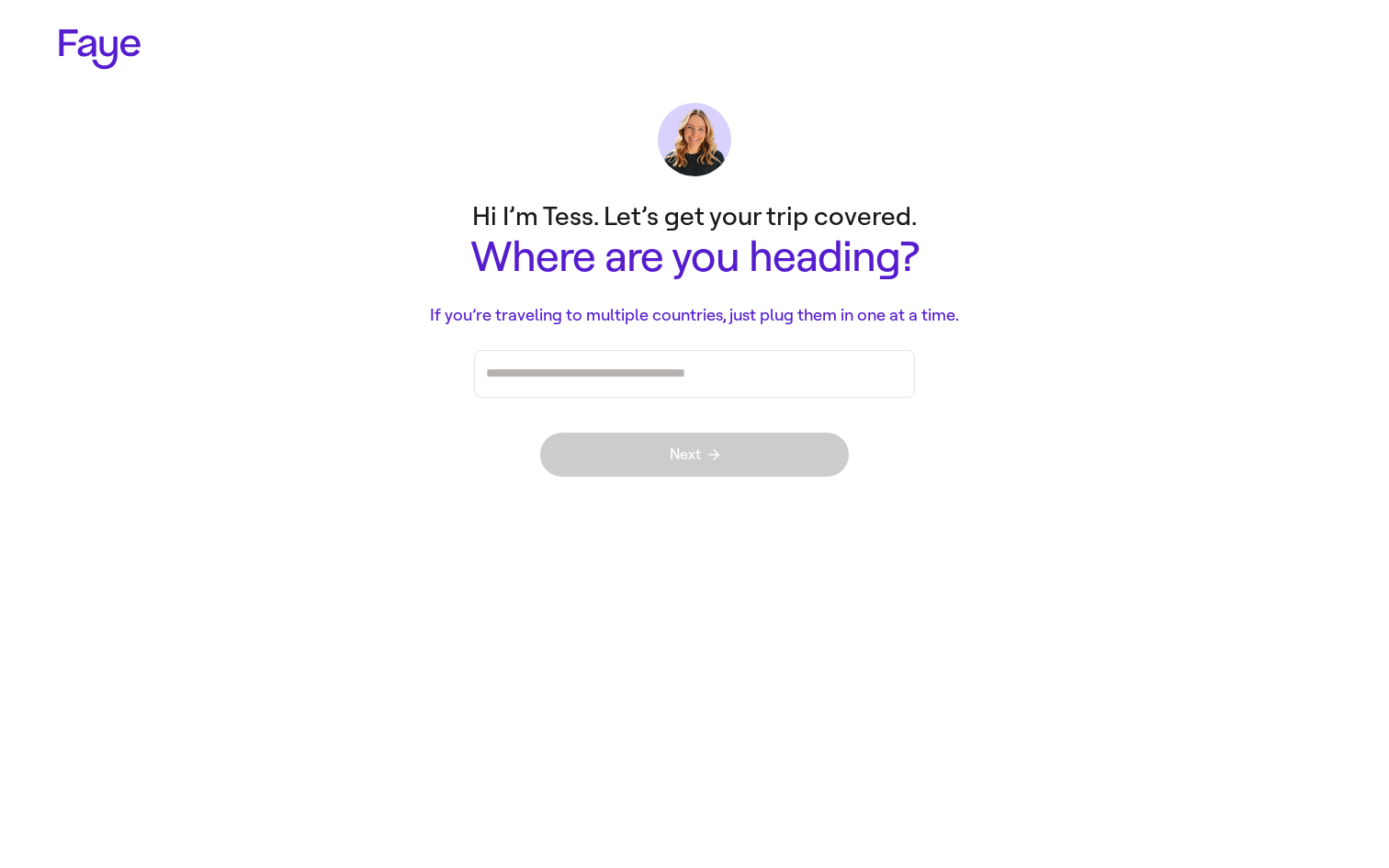 scroll, scrollTop: 0, scrollLeft: 0, axis: both 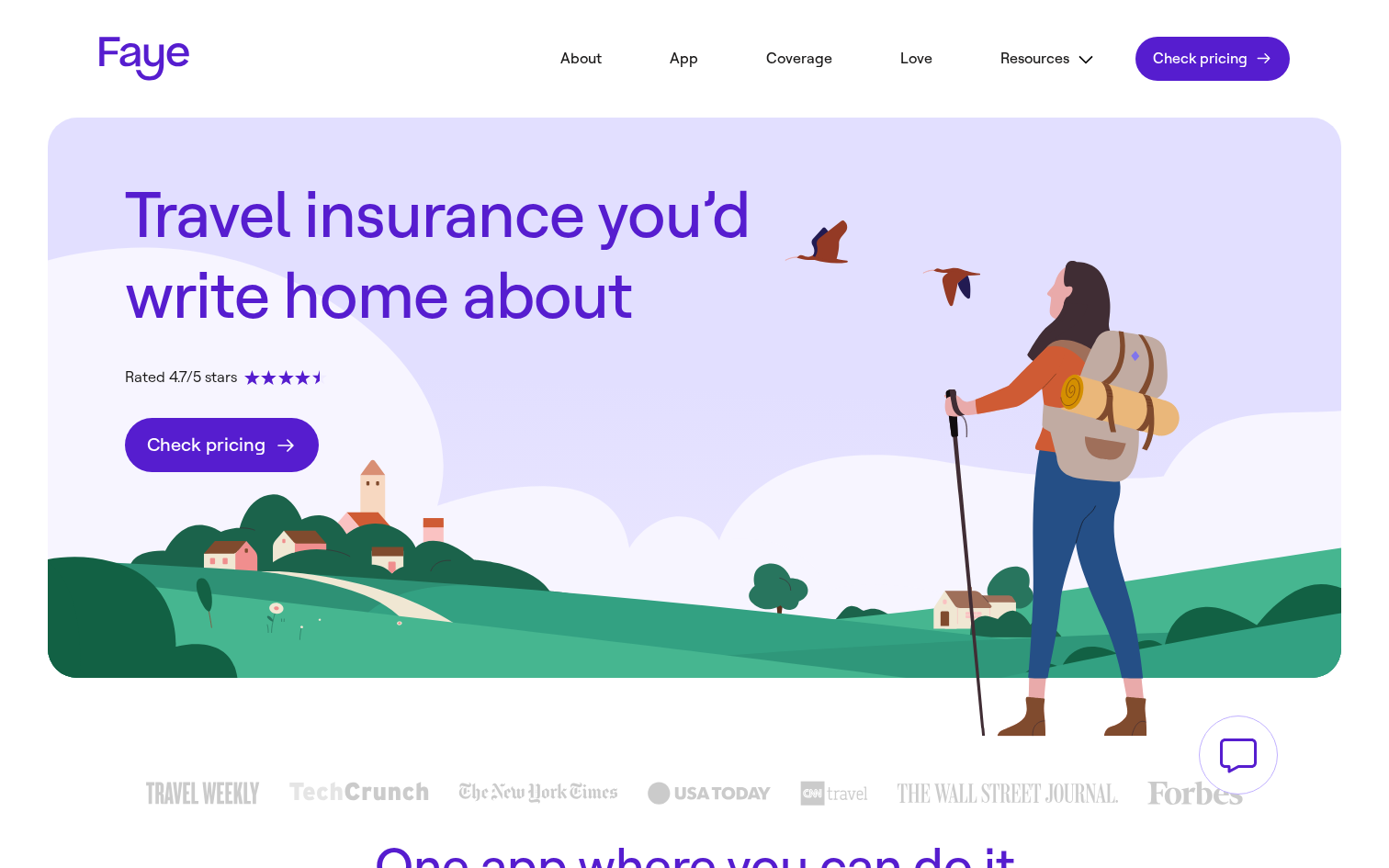 click on "Travel insurance you’d write home about        Rated 4.7/5 stars
Check pricing" at bounding box center (694, 427) 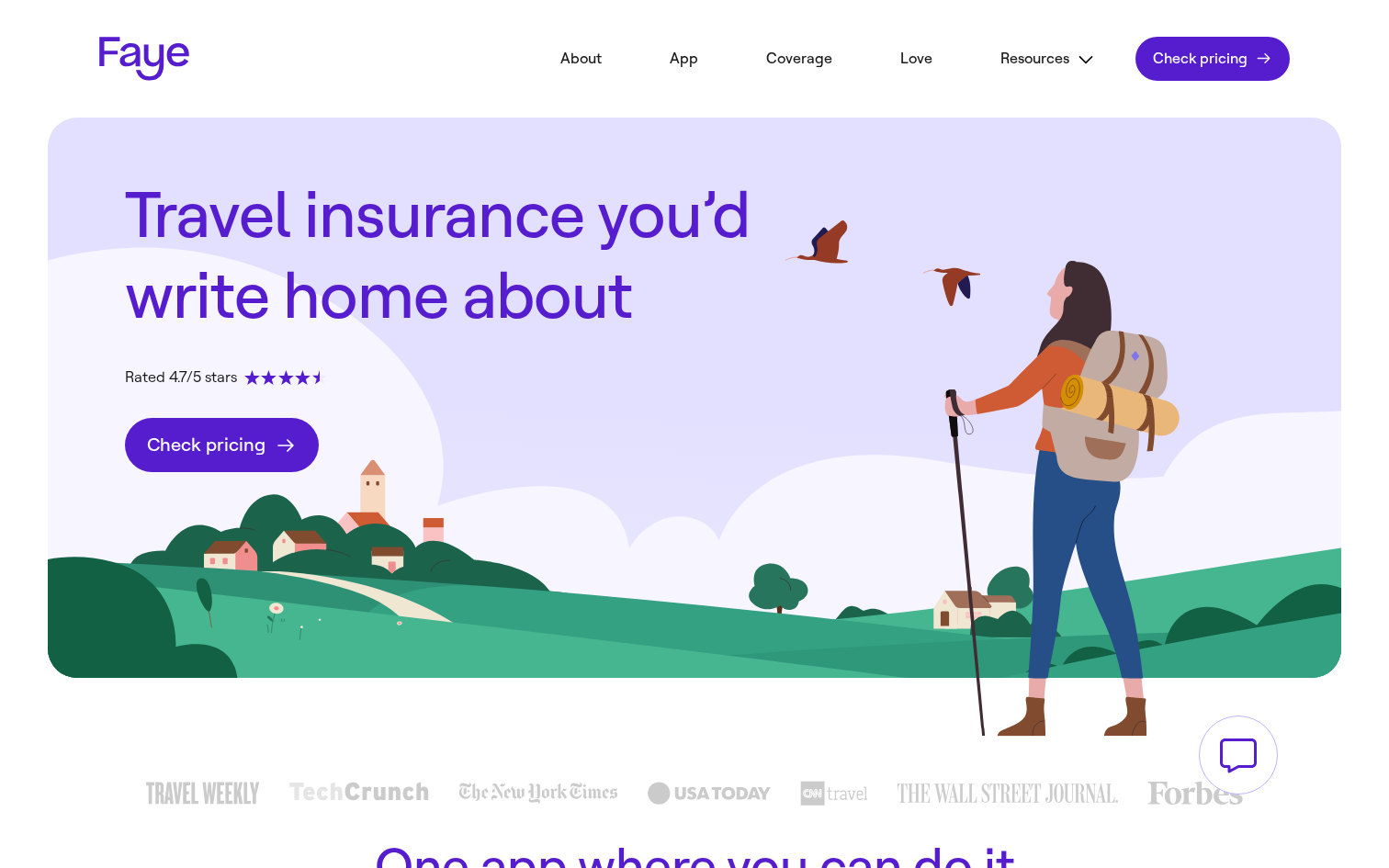 click on "Check pricing" 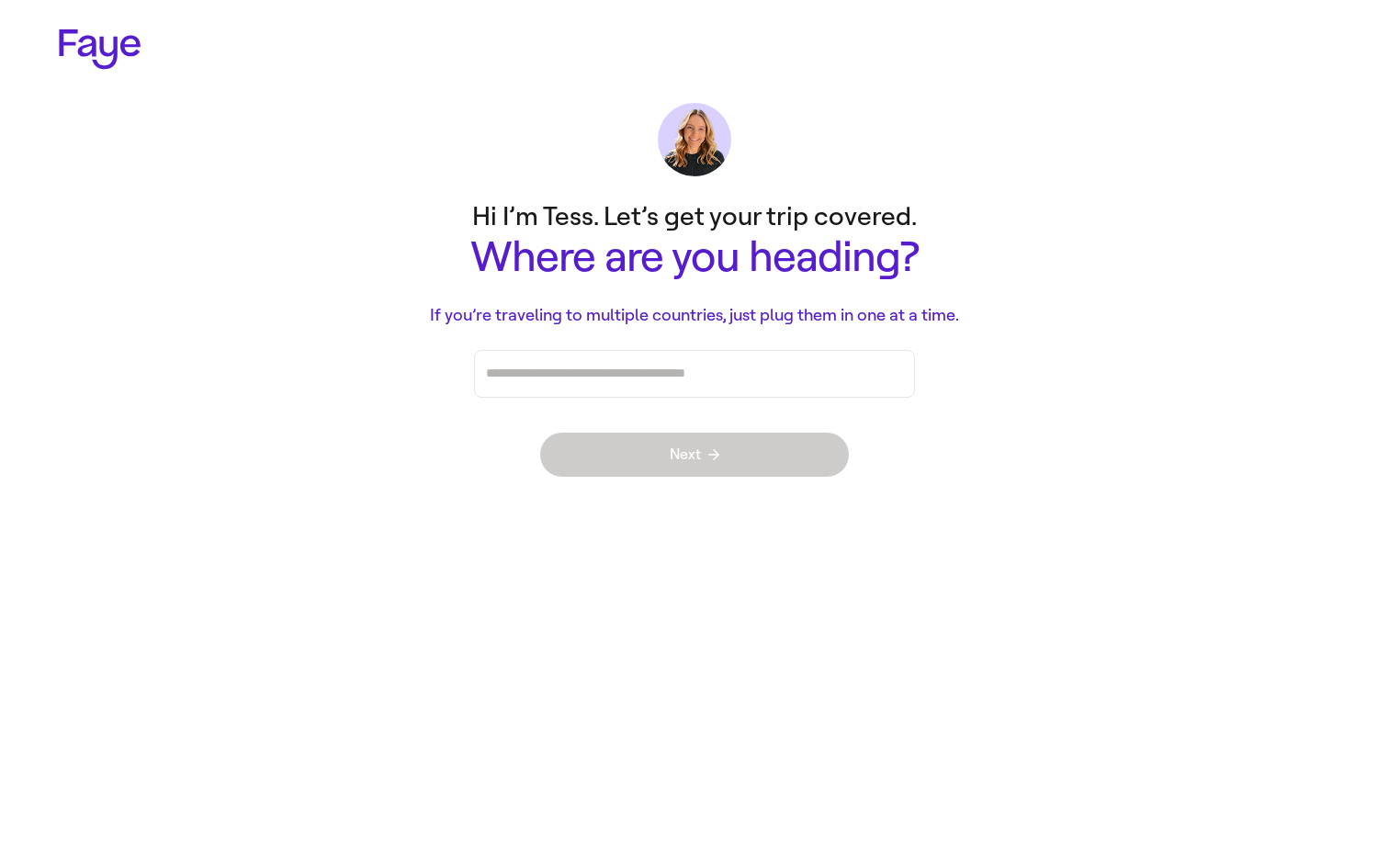 scroll, scrollTop: 0, scrollLeft: 0, axis: both 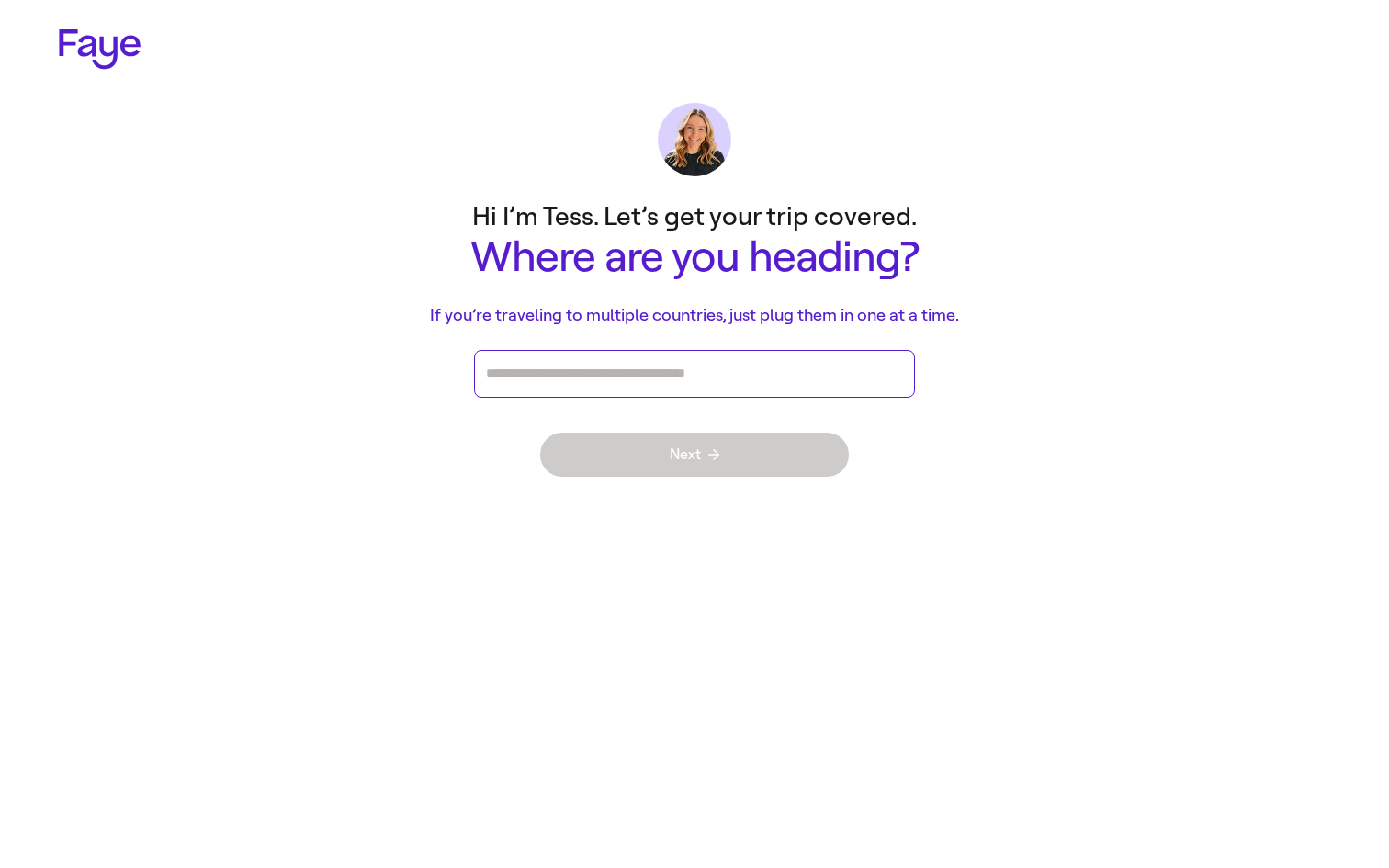 click at bounding box center [694, 374] 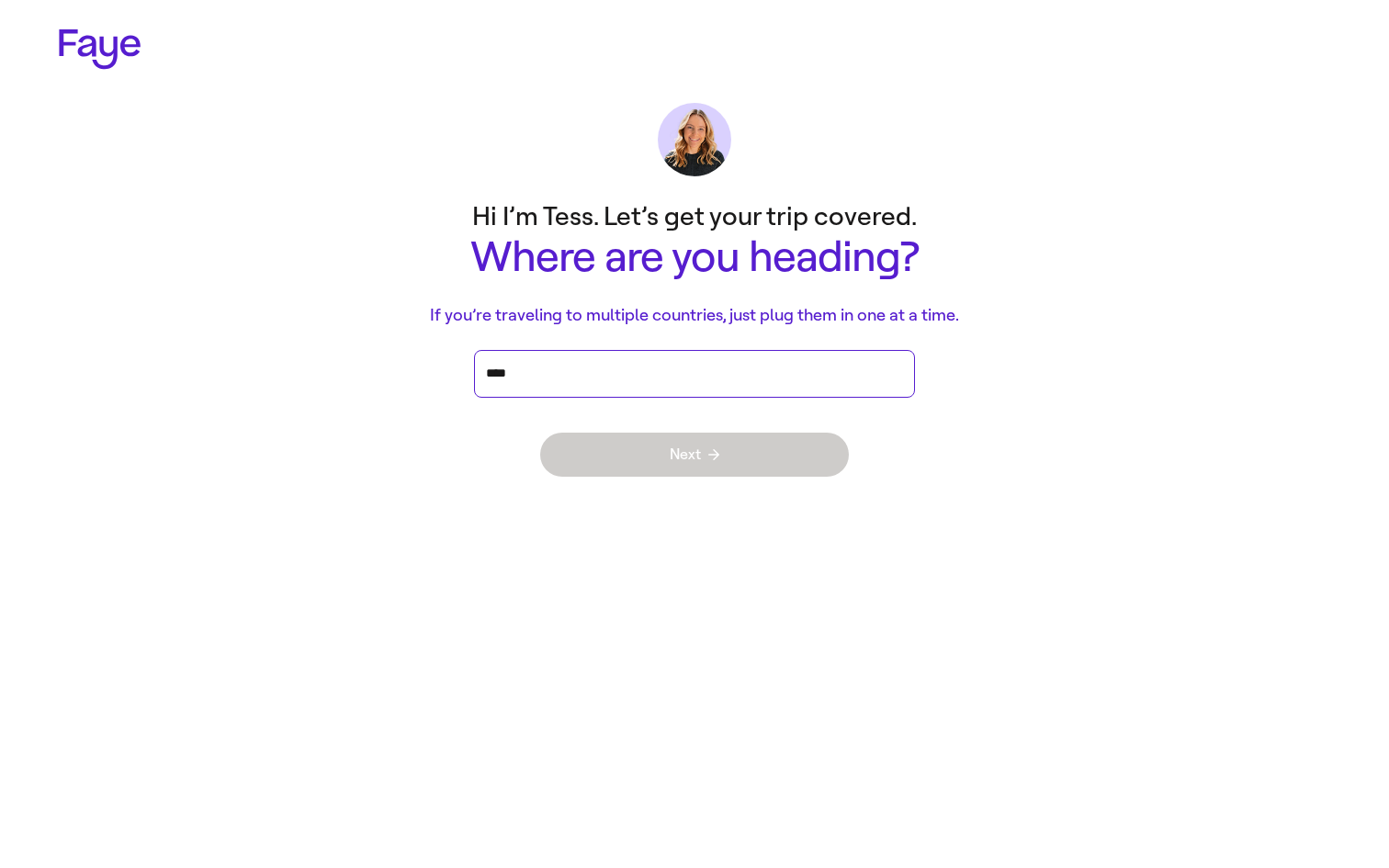 type on "*****" 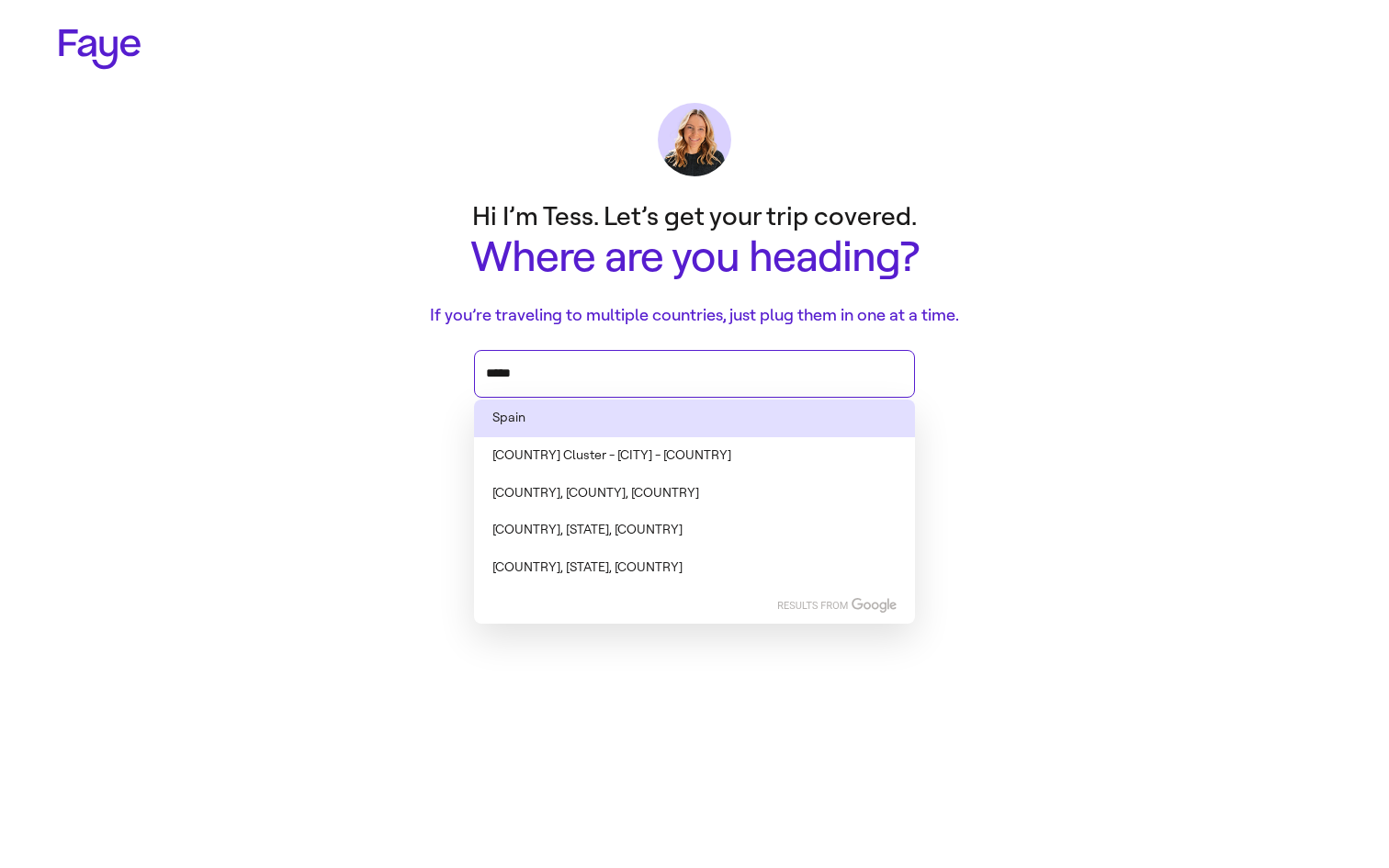 type 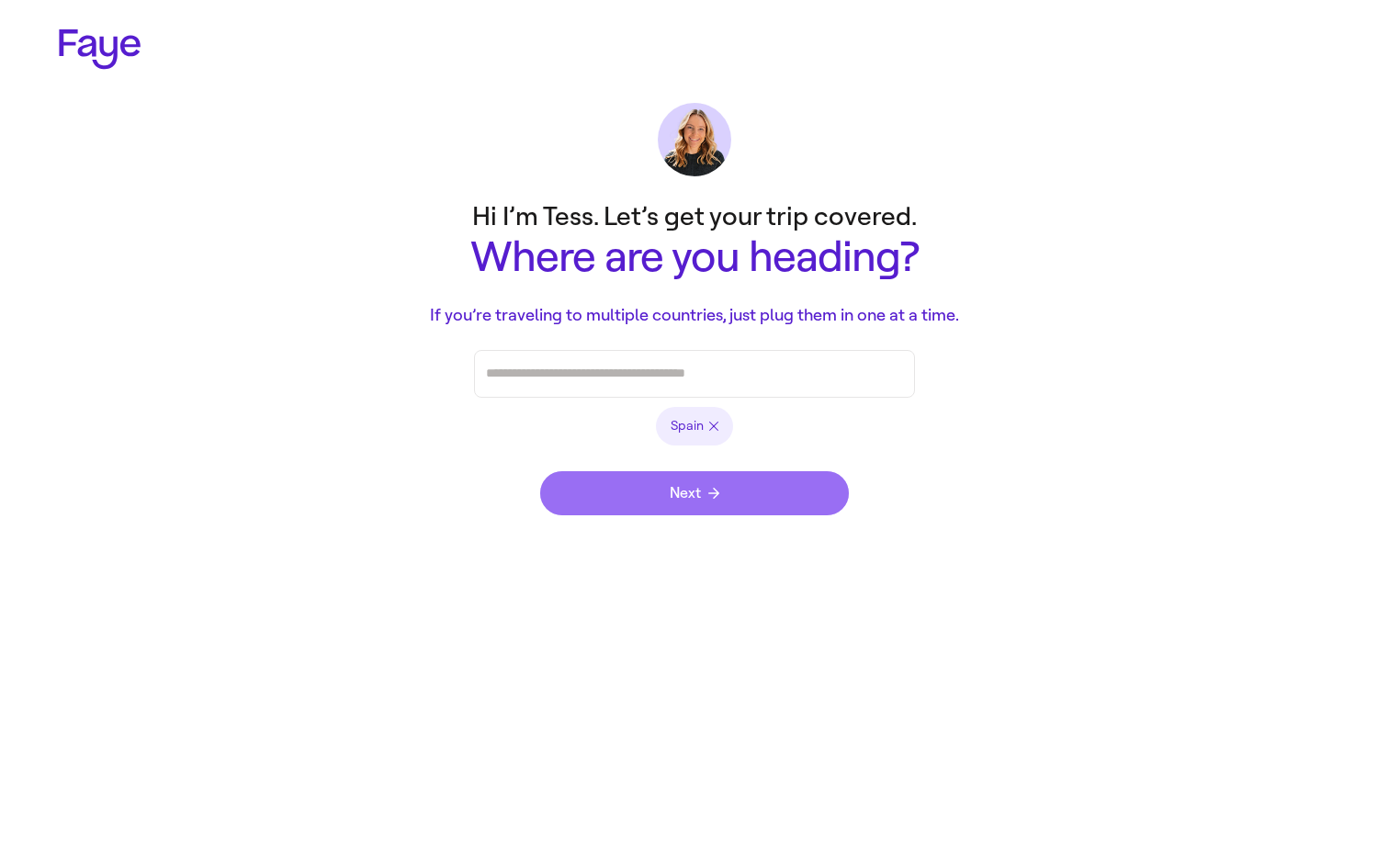 click on "Next" at bounding box center [694, 493] 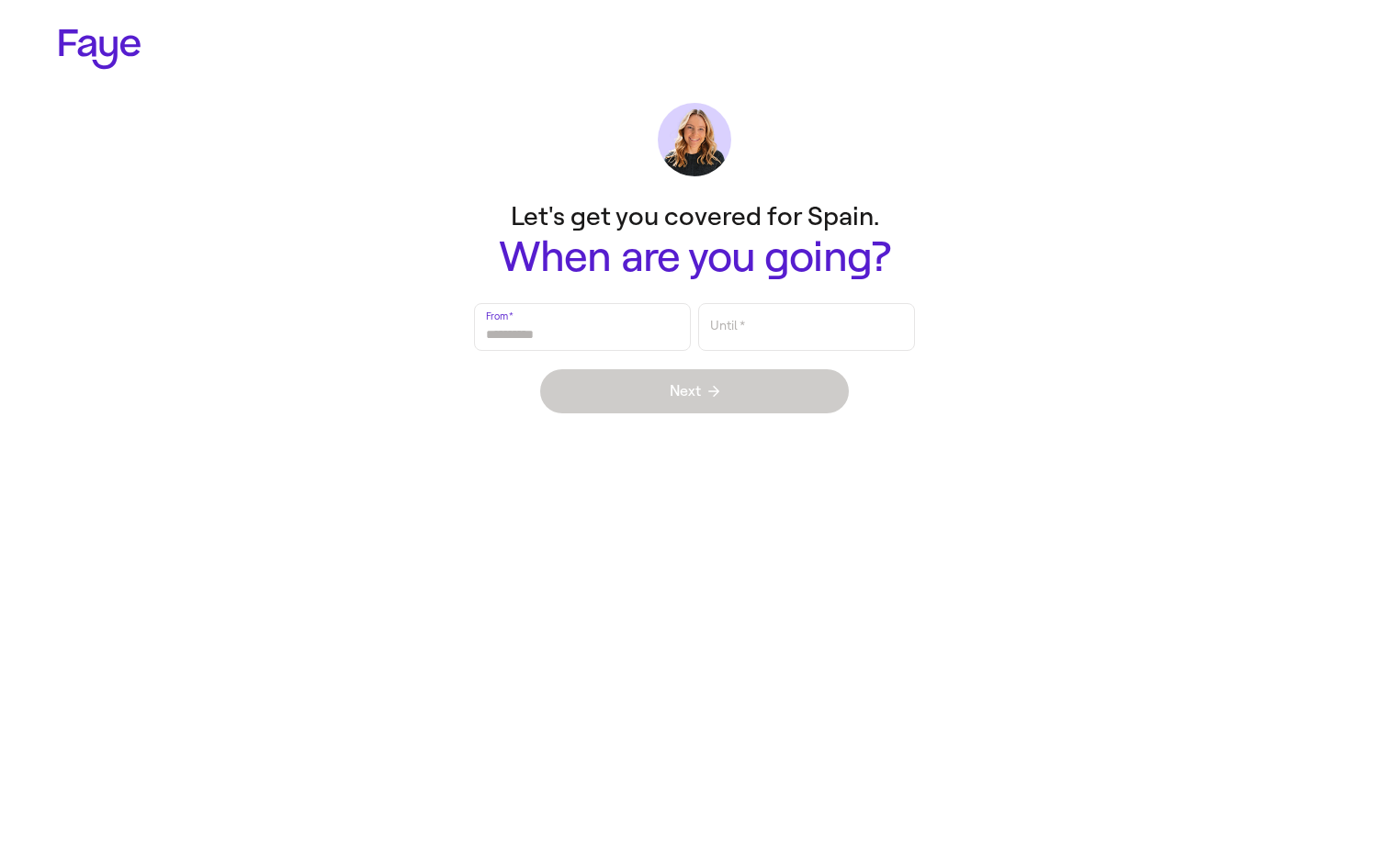 click on "From   *" at bounding box center (582, 327) 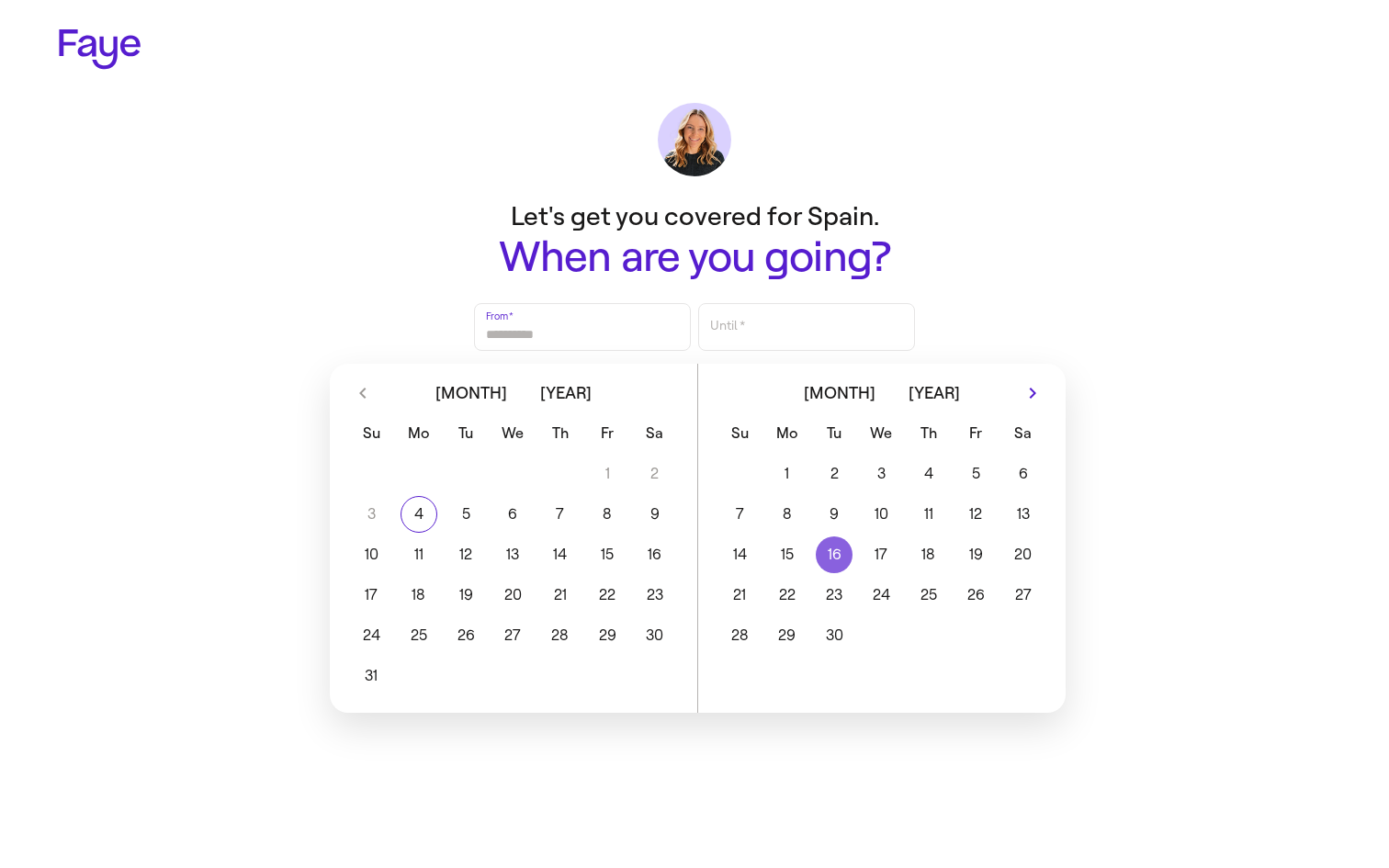 click on "16" at bounding box center [833, 555] 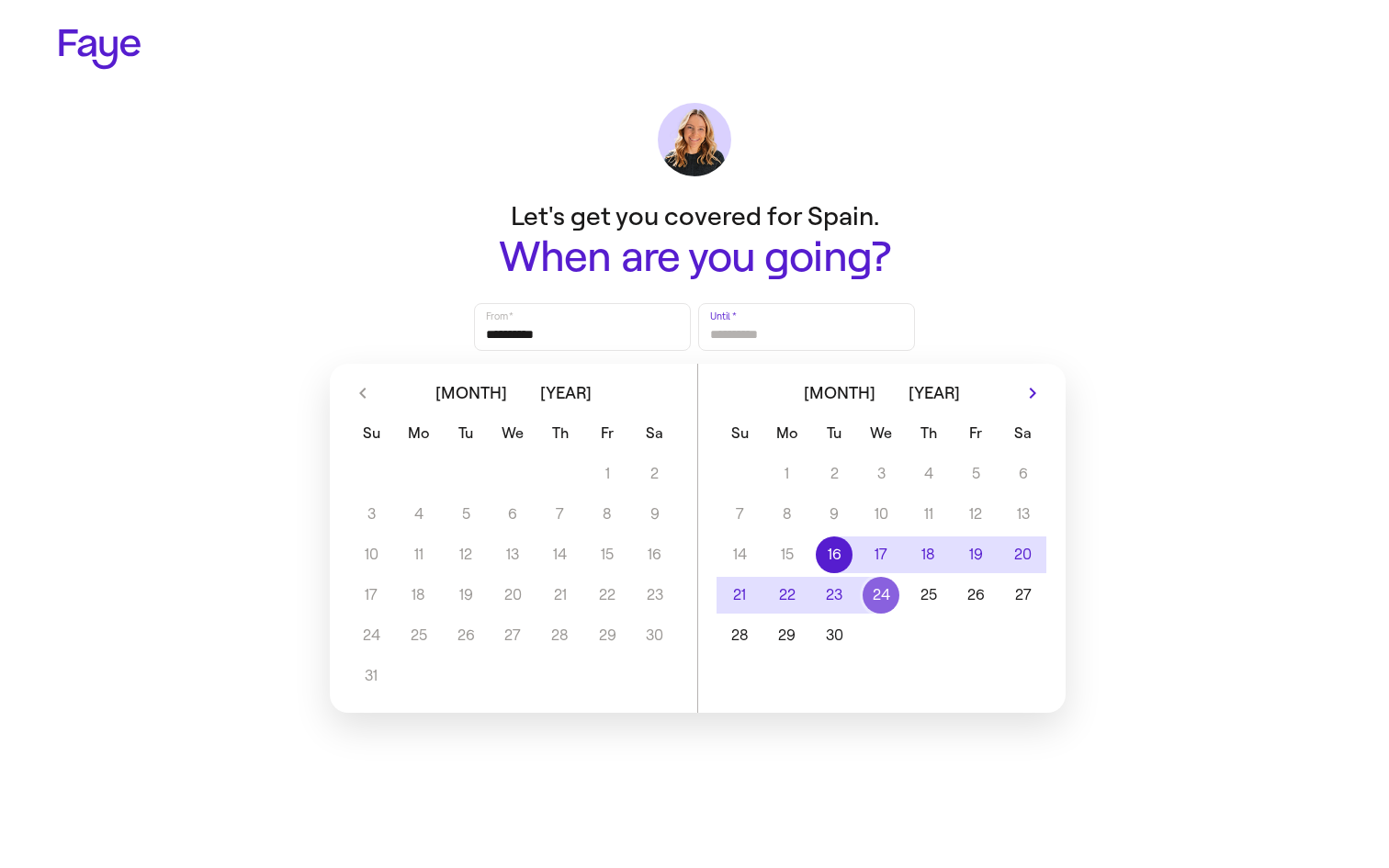 click on "24" at bounding box center (881, 595) 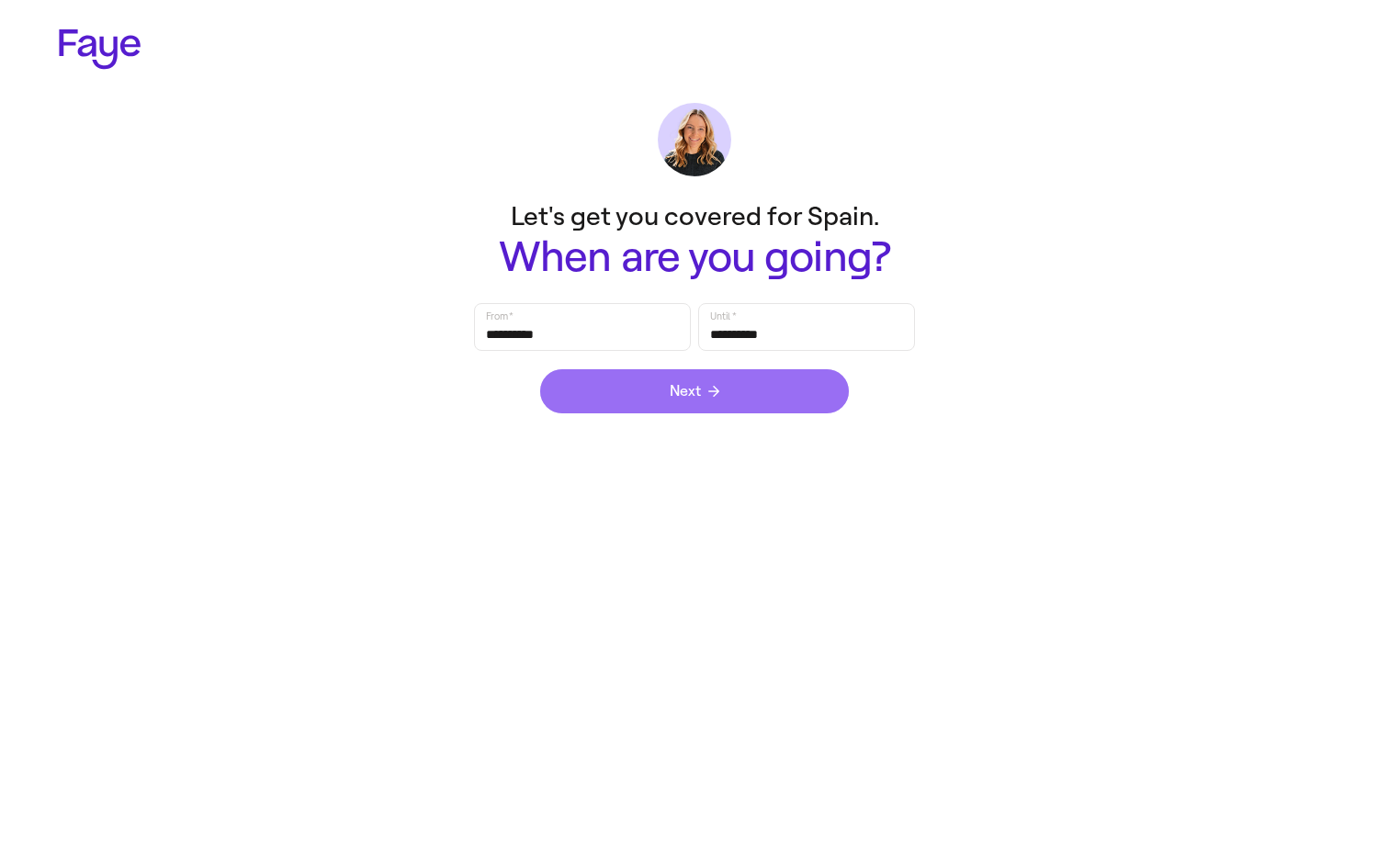 click on "Next" at bounding box center (694, 391) 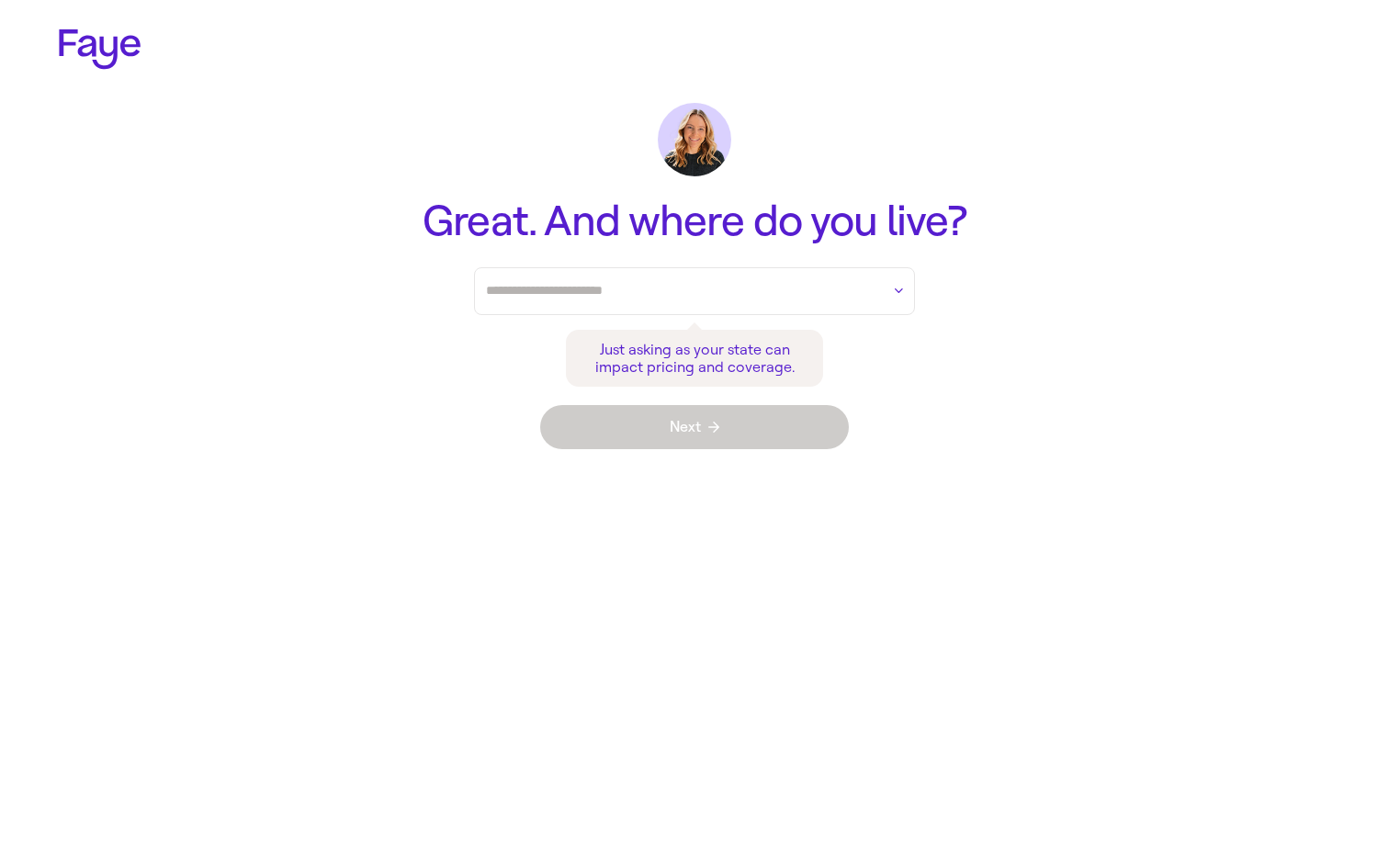 click at bounding box center [683, 291] 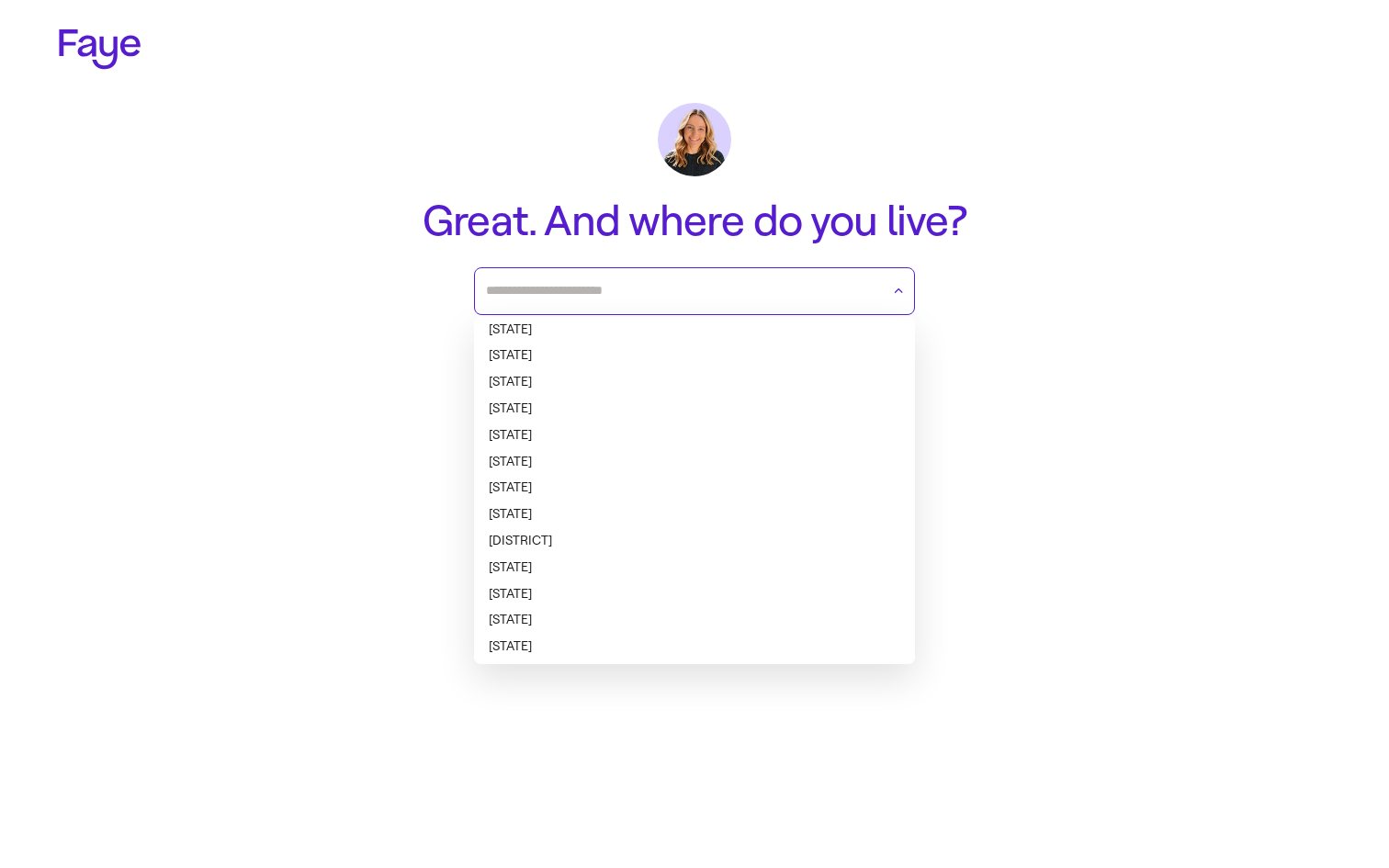 click on "Delaware" at bounding box center (694, 514) 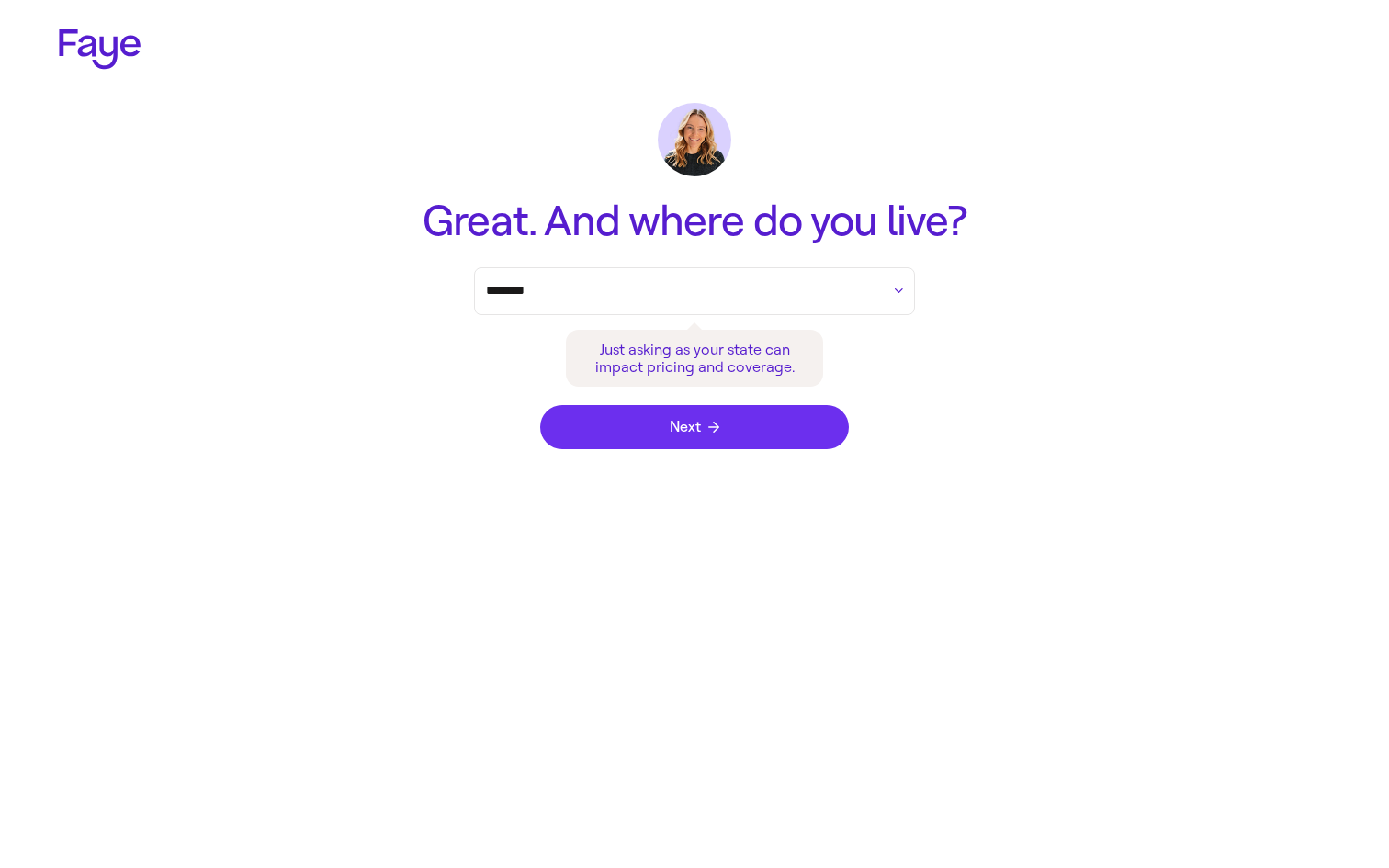 click on "Next" at bounding box center (694, 427) 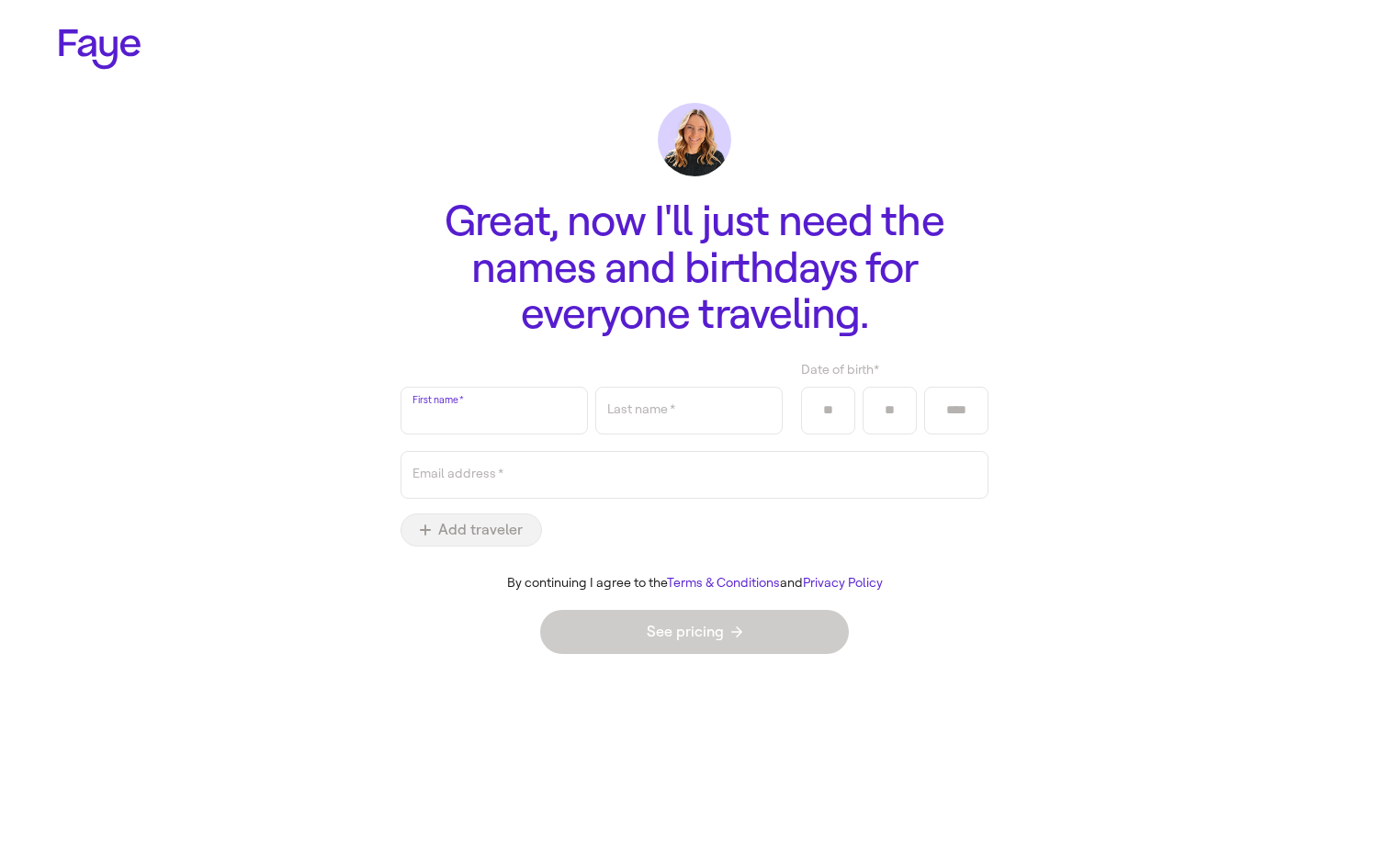 type on "**********" 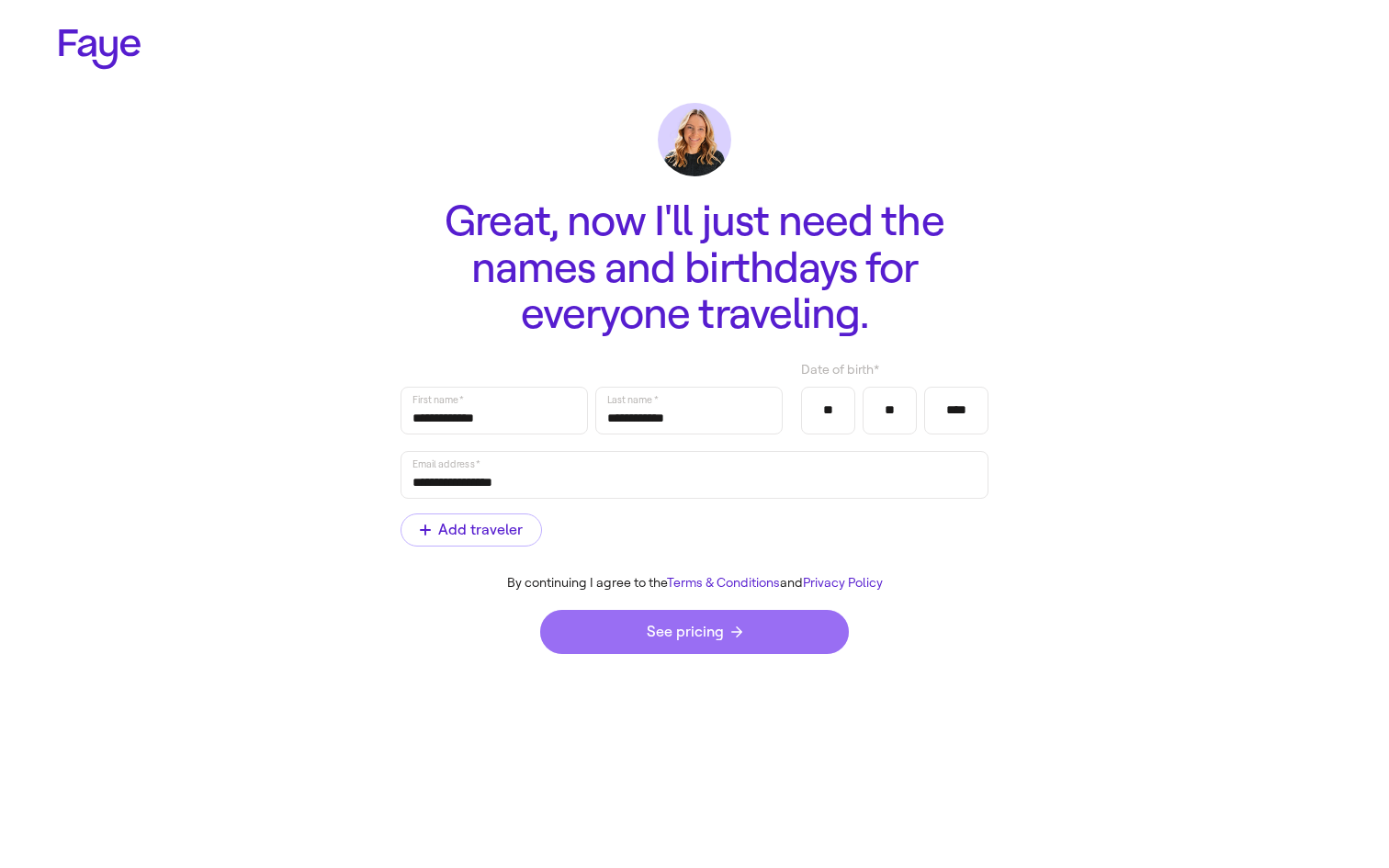 click on "See pricing" at bounding box center [694, 632] 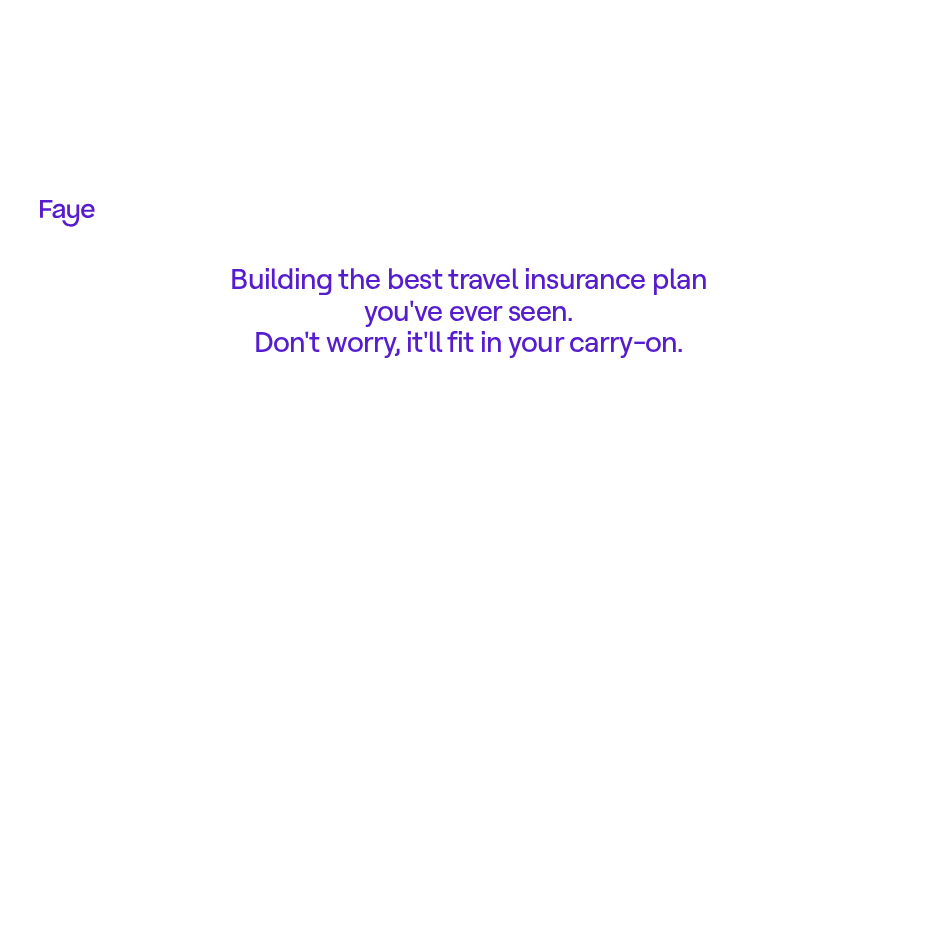 scroll, scrollTop: 0, scrollLeft: 0, axis: both 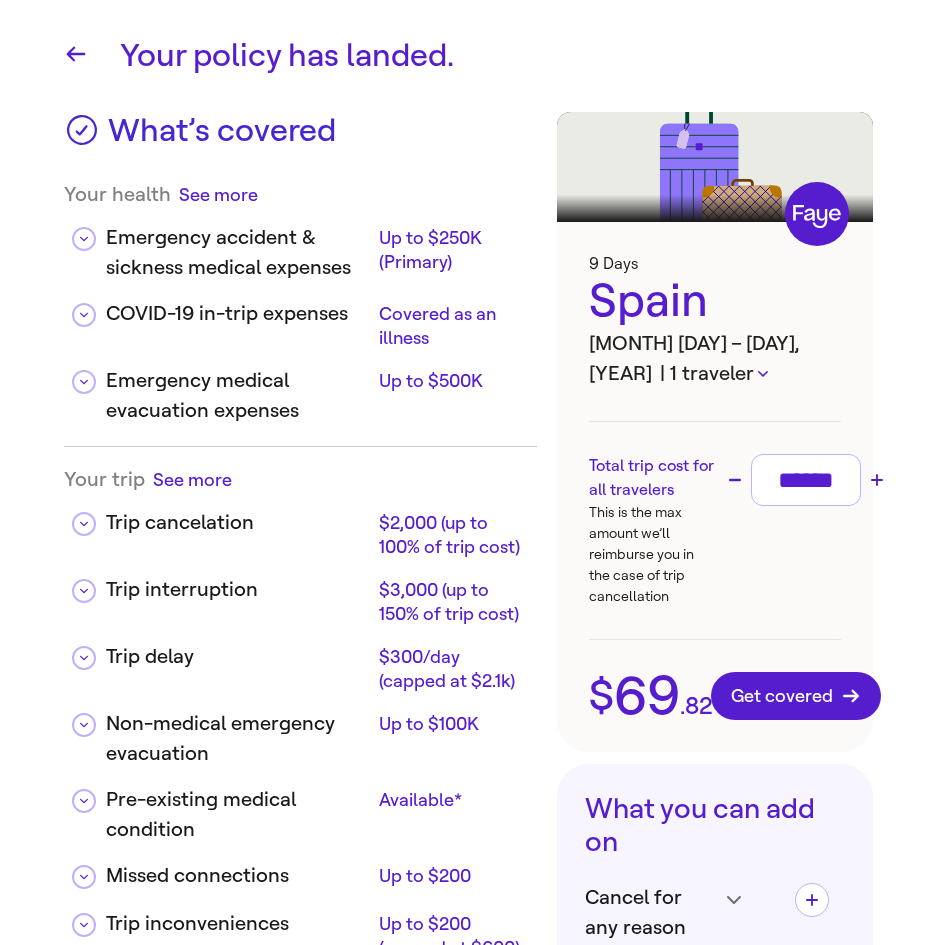 click on "Your quote in a nutshell Created on: Aug 04, 2025 Scan to purchase Your trip details Your trip dates: Sep 16 – 24, 2025 Destination: Spain Estimated trip cost: $2,000 Your policy price: $ 69 . 82 Travelers Date of birth FirstNameTest LastNameTest Jan 01, 2008 Email: test@withfaye.com Residency state: DE What’s covered Your health Emergency accident & sickness medical expenses Up to $250K, Primary COVID-19 in-trip expenses Covered as an illness Emergency medical evacuation expenses Up to $500K COVID-19 in-trip coverage: Emergency medical expenses and trip interruption expenses if you become ill with COVID-19 in-trip and need to stay longer, or leave earlier than expected. Emergency accident & sickness medical expenses: Up to $250K is covered, offered on a primary basis, which means we will be the first to reimburse. Emergency medical evacuation expenses: Up to $500K Your trip Trip cancellation Up to $2,000 (100% of trip cost) Trip interruption Up to $3,000 (150% of trip cost) Trip delay Available* here" at bounding box center (468, 1165) 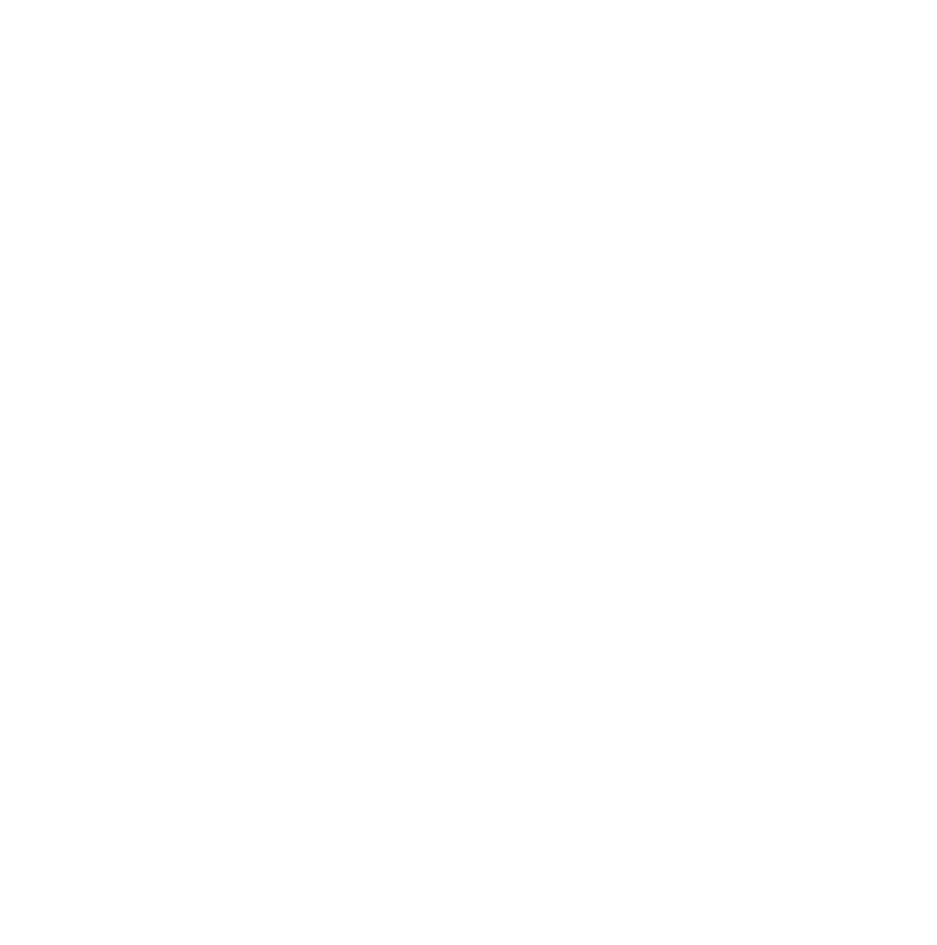scroll, scrollTop: 0, scrollLeft: 0, axis: both 